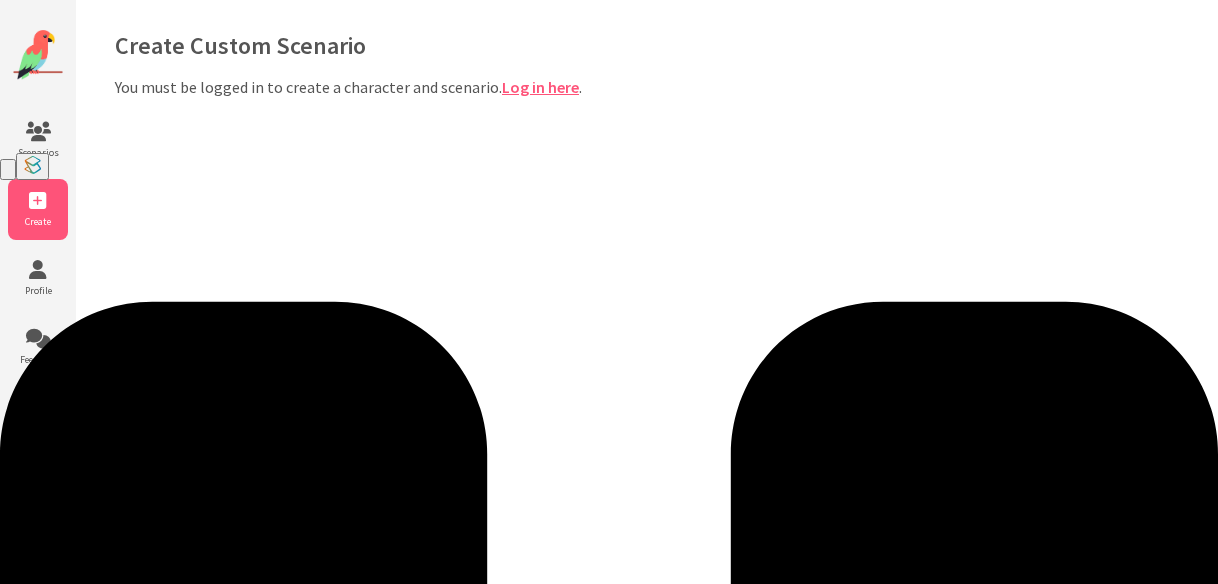 scroll, scrollTop: 0, scrollLeft: 0, axis: both 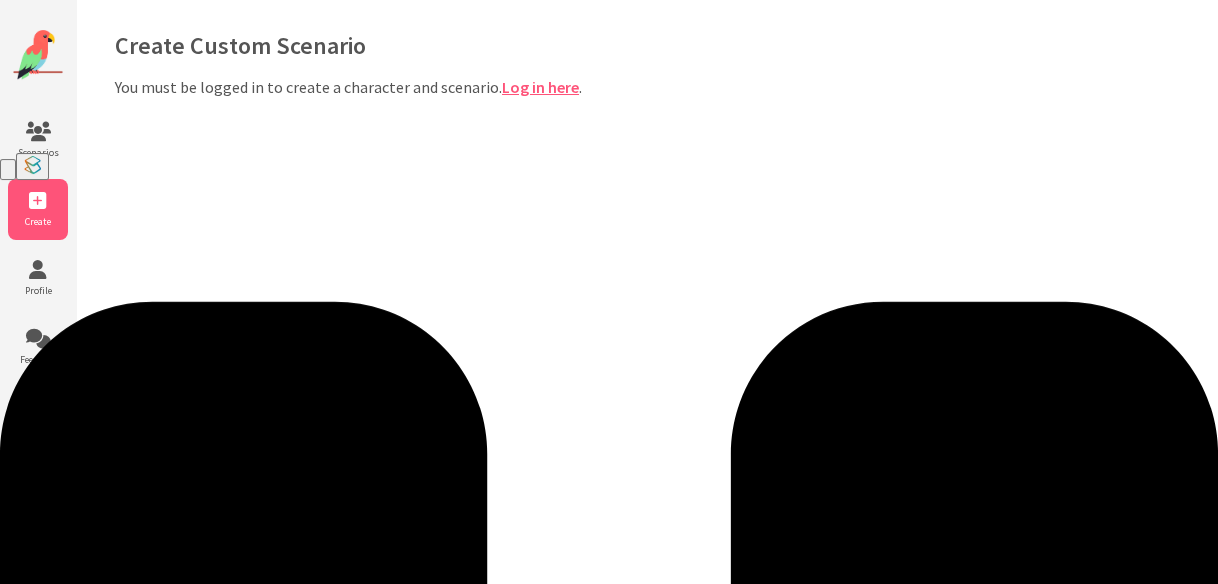 click on "Log in here" at bounding box center (540, 87) 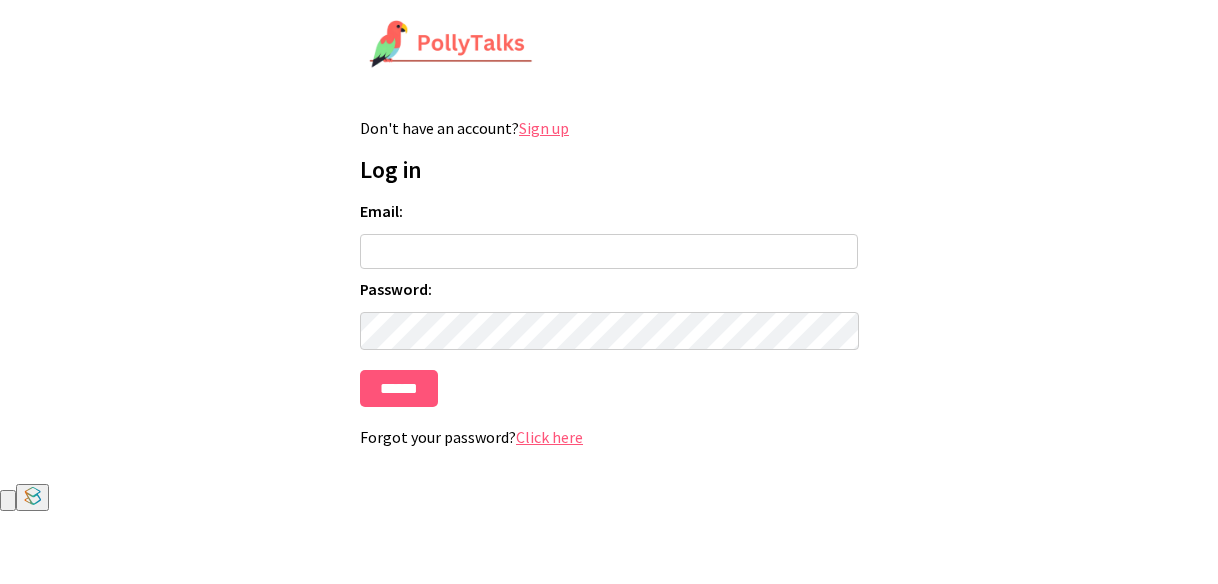 scroll, scrollTop: 0, scrollLeft: 0, axis: both 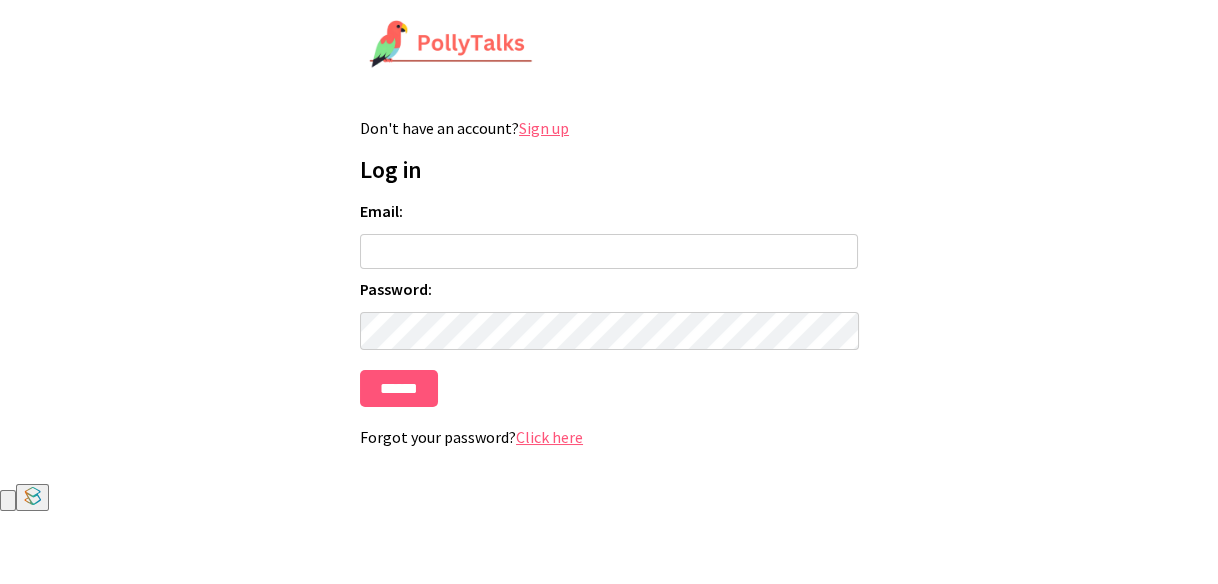 click on "Email:" at bounding box center [609, 251] 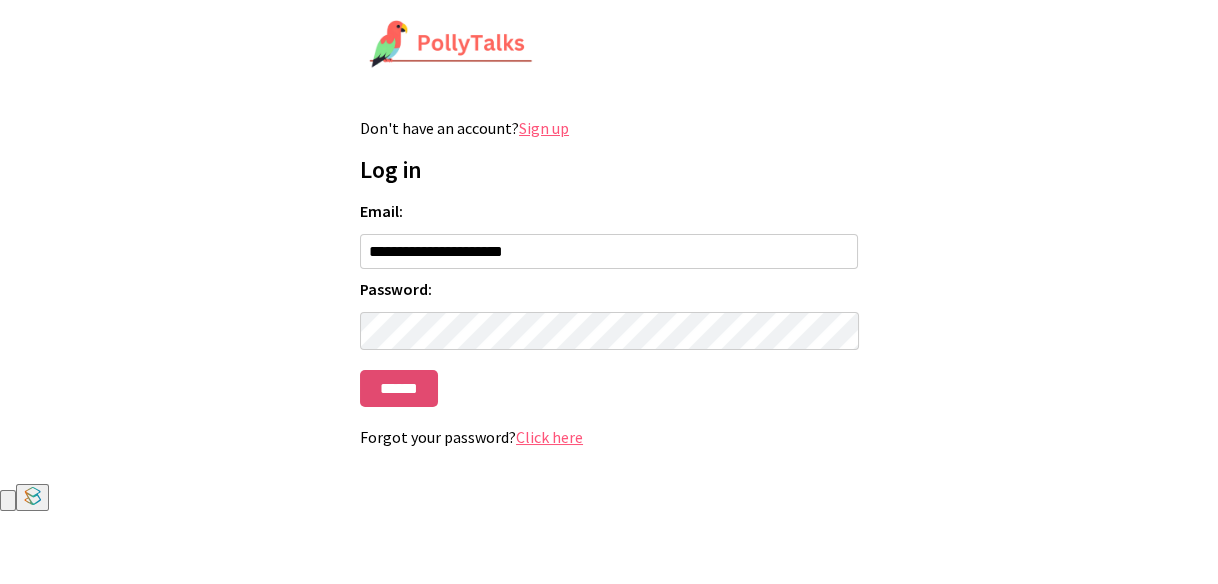 click on "******" at bounding box center [399, 388] 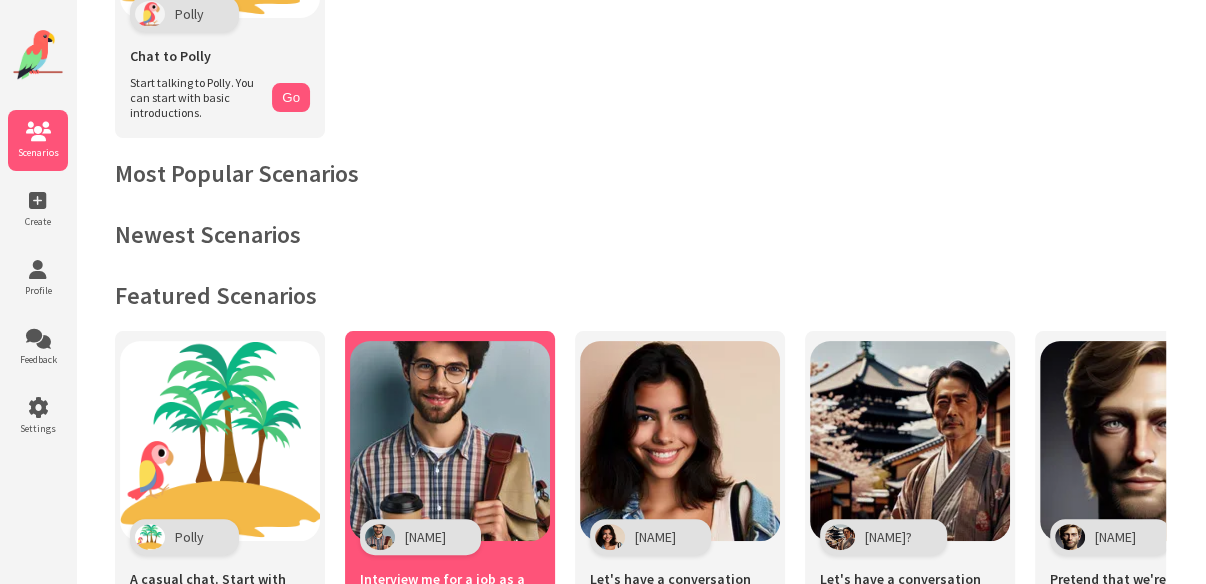 scroll, scrollTop: 0, scrollLeft: 0, axis: both 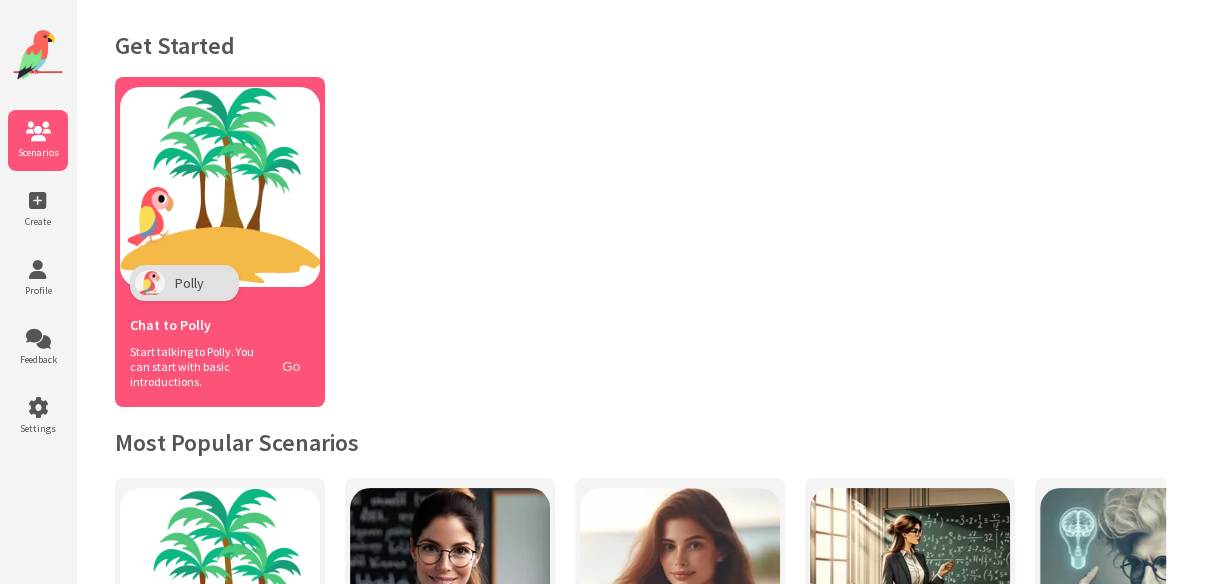 click on "Go" at bounding box center [291, 366] 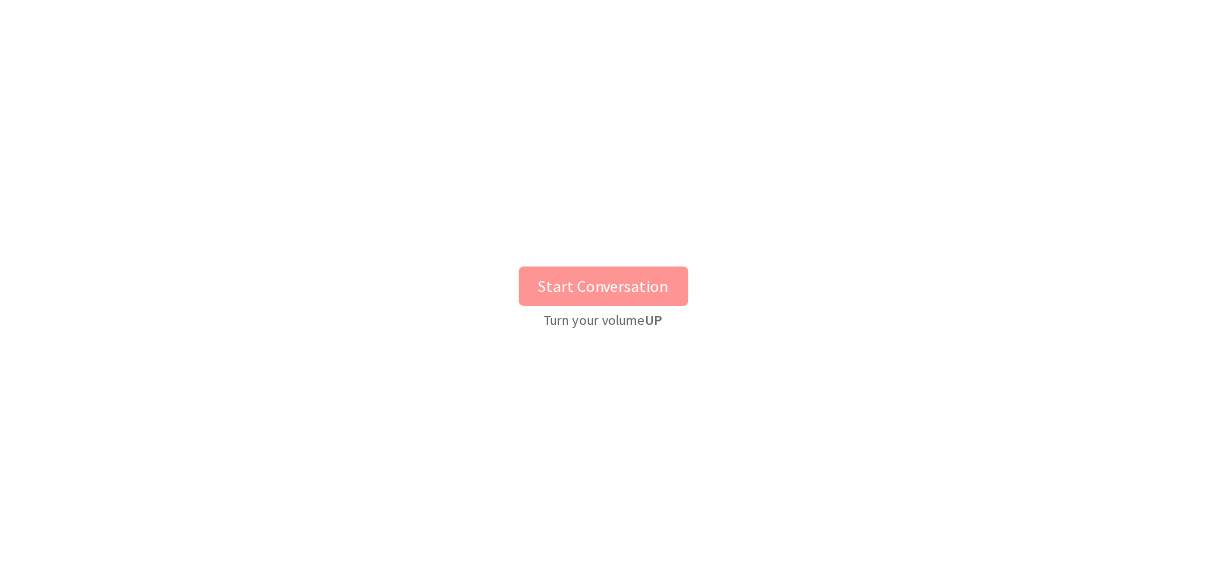 scroll, scrollTop: 0, scrollLeft: 0, axis: both 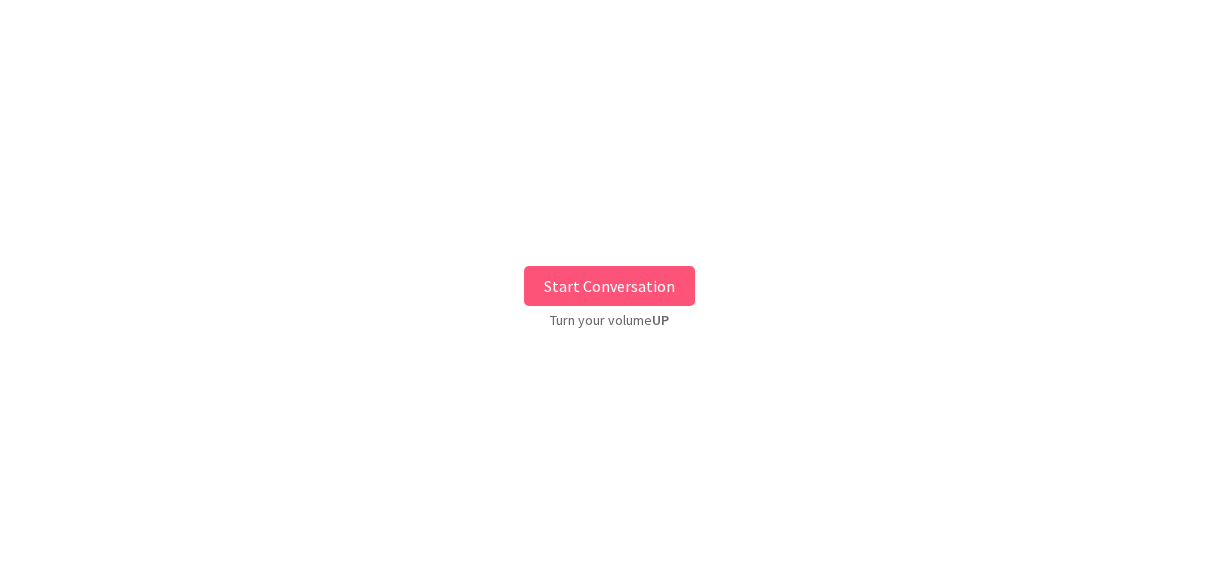 click on "Start Conversation" at bounding box center (609, 286) 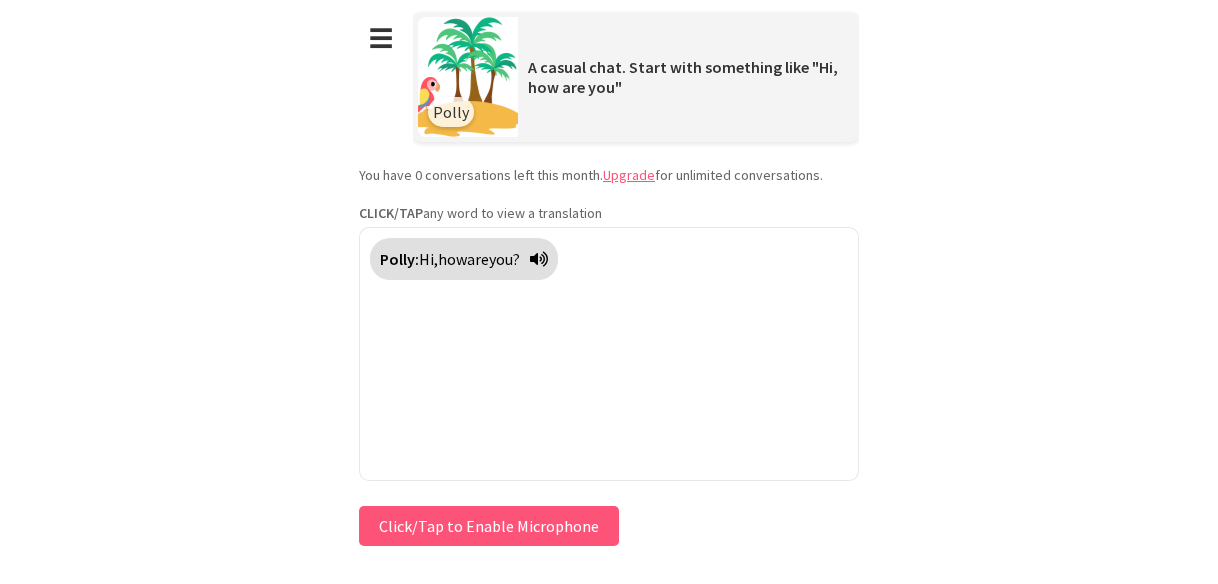 click on "Click/Tap to Enable Microphone" at bounding box center [489, 526] 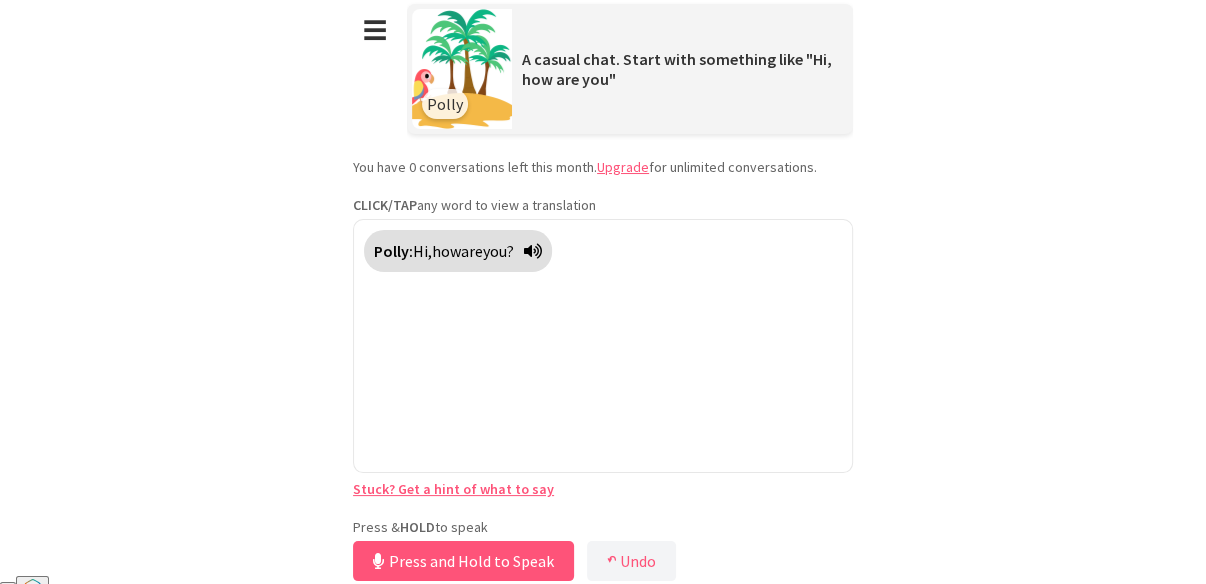 scroll, scrollTop: 11, scrollLeft: 0, axis: vertical 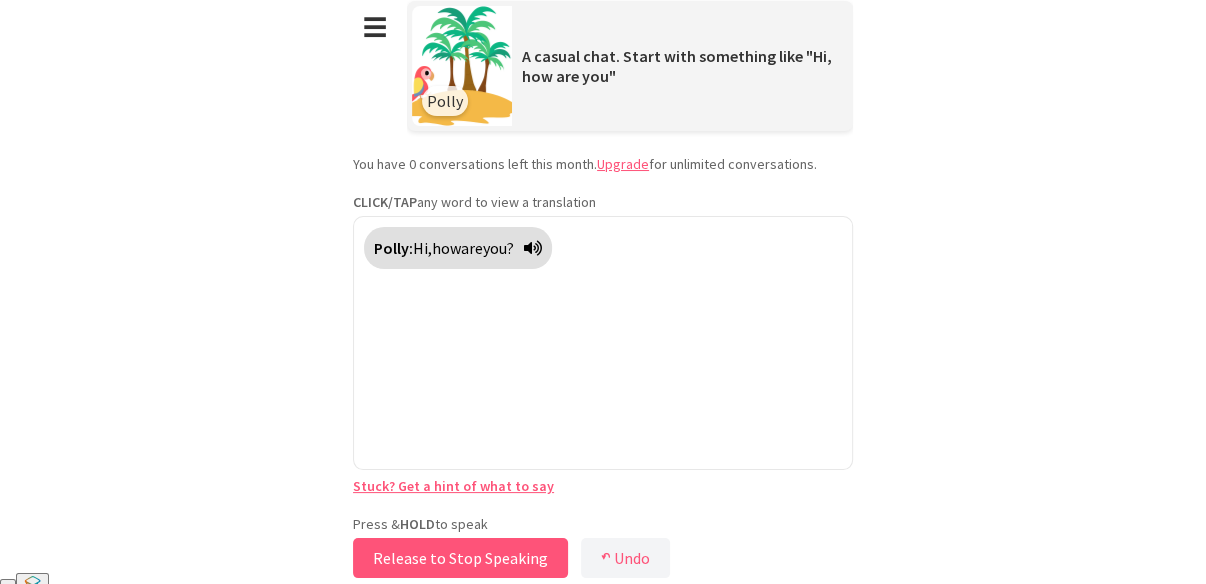 click on "Release to Stop Speaking" at bounding box center (460, 558) 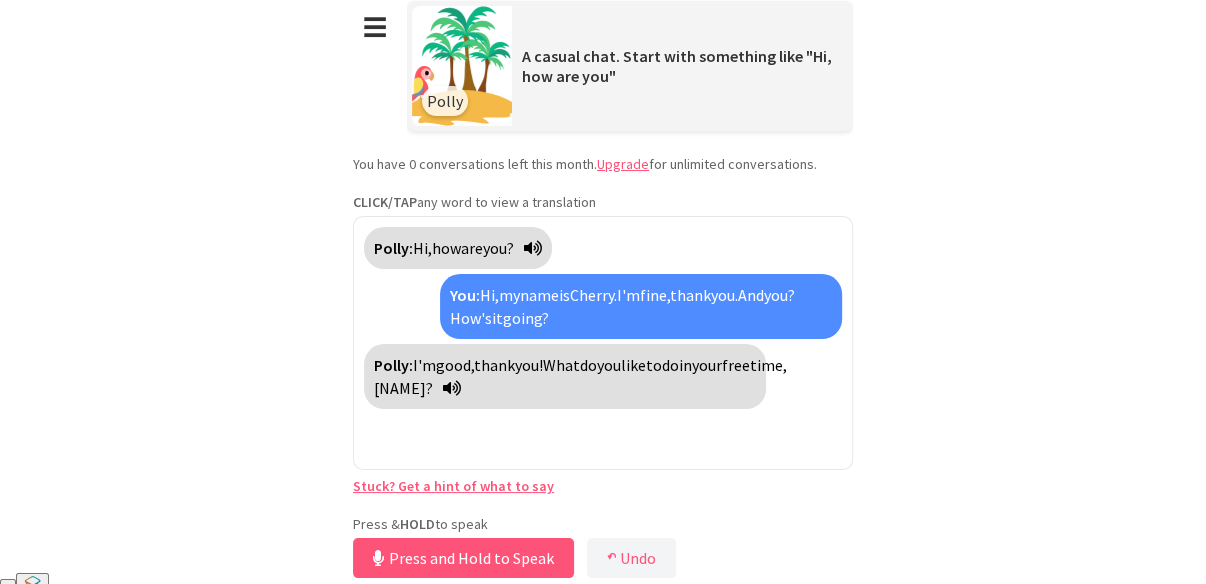 drag, startPoint x: 519, startPoint y: 384, endPoint x: 530, endPoint y: 386, distance: 11.18034 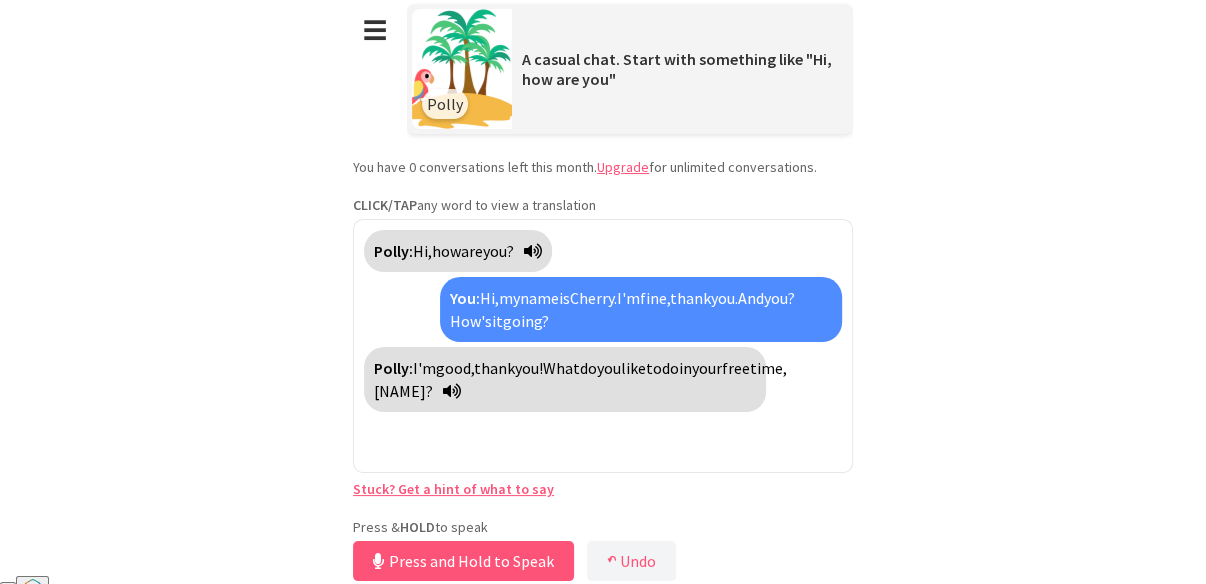 scroll, scrollTop: 11, scrollLeft: 0, axis: vertical 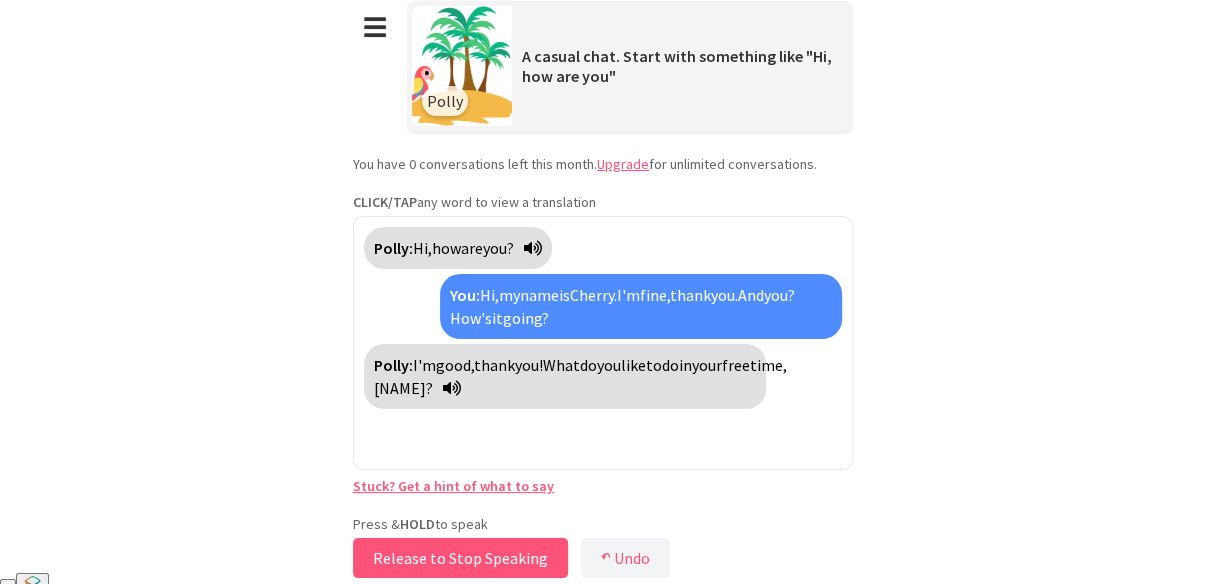 click on "Release to Stop Speaking" at bounding box center [460, 558] 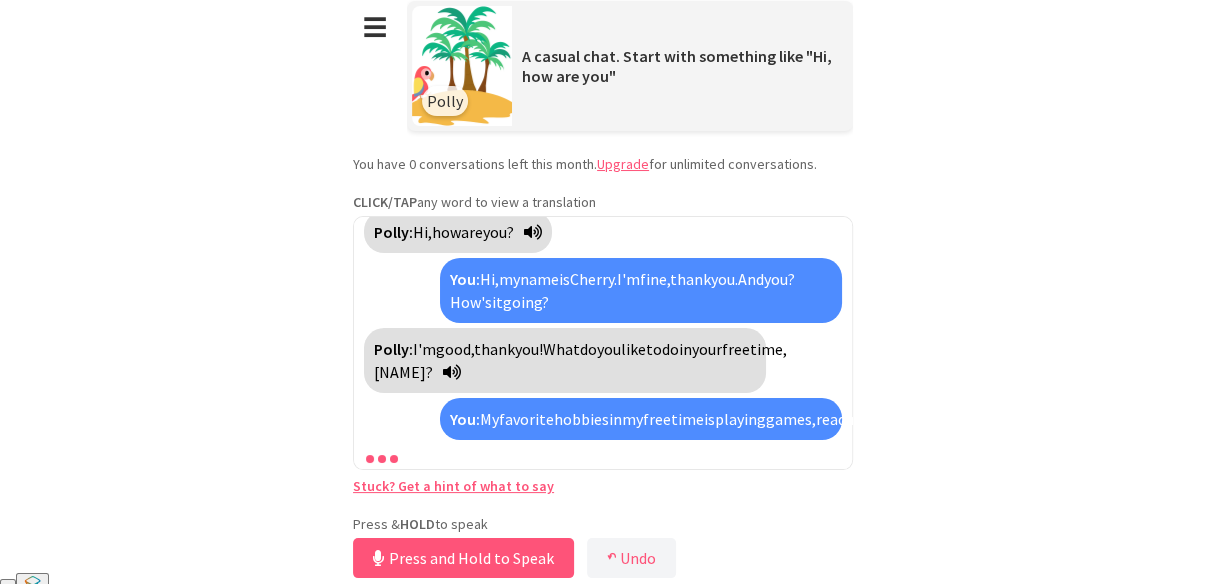 scroll, scrollTop: 106, scrollLeft: 0, axis: vertical 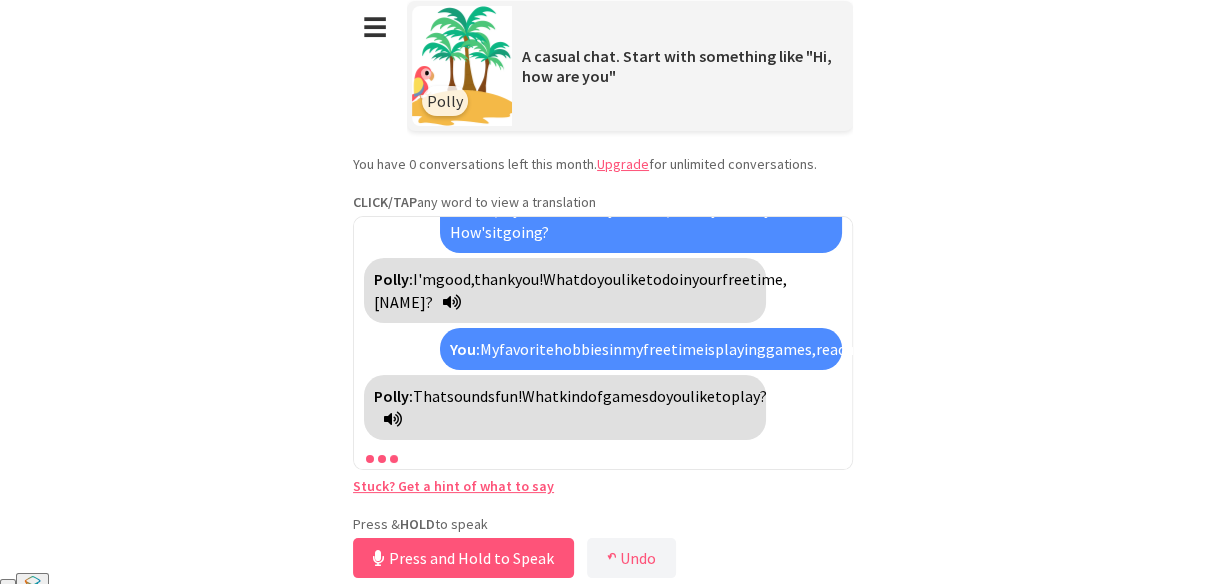 drag, startPoint x: 498, startPoint y: 553, endPoint x: 284, endPoint y: 454, distance: 235.79016 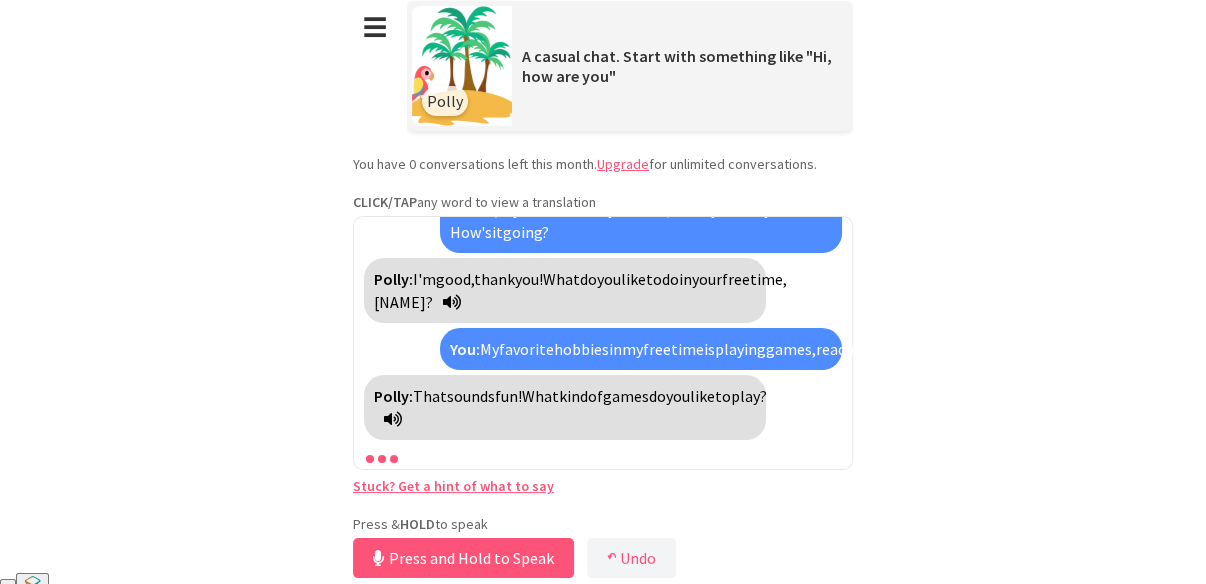 click on "**********" at bounding box center [603, 1261] 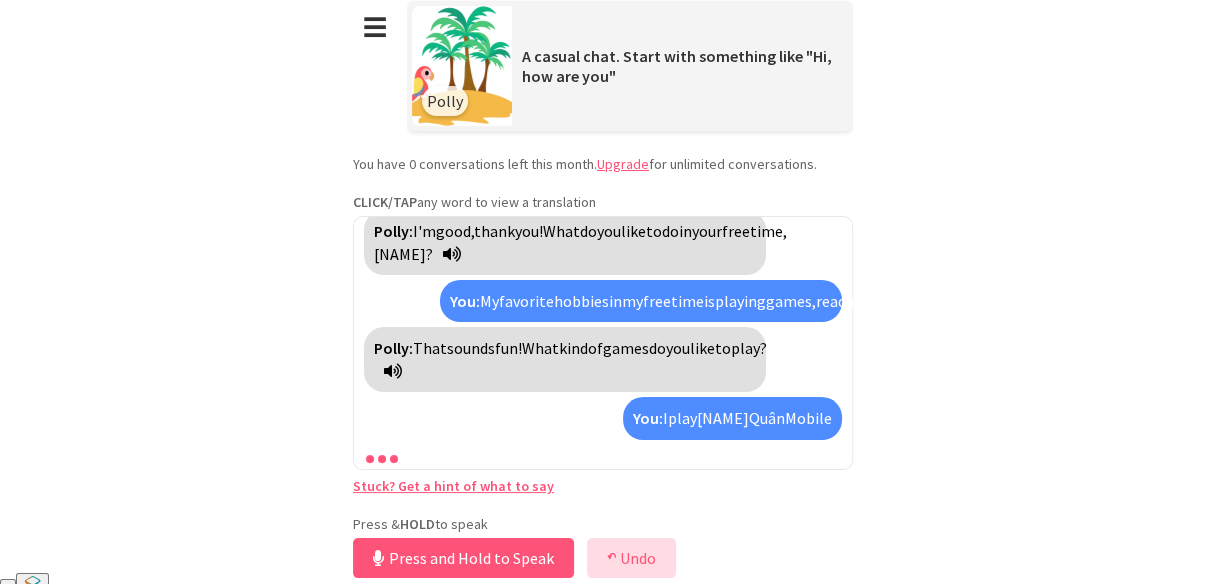 click on "↶  Undo" at bounding box center (631, 558) 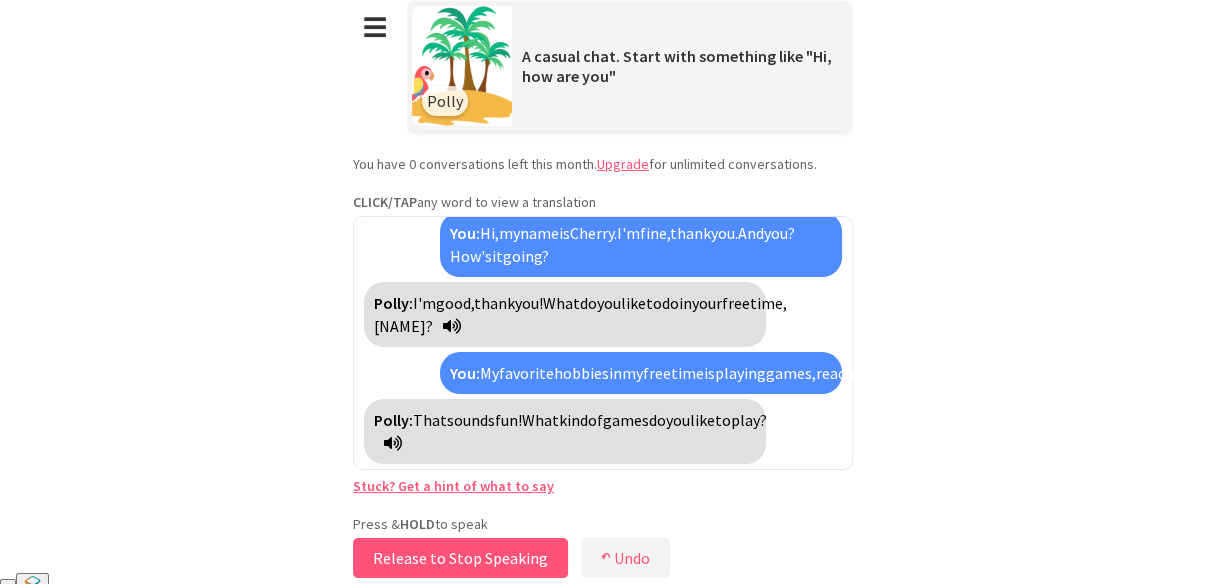 drag, startPoint x: 506, startPoint y: 551, endPoint x: 452, endPoint y: 541, distance: 54.91812 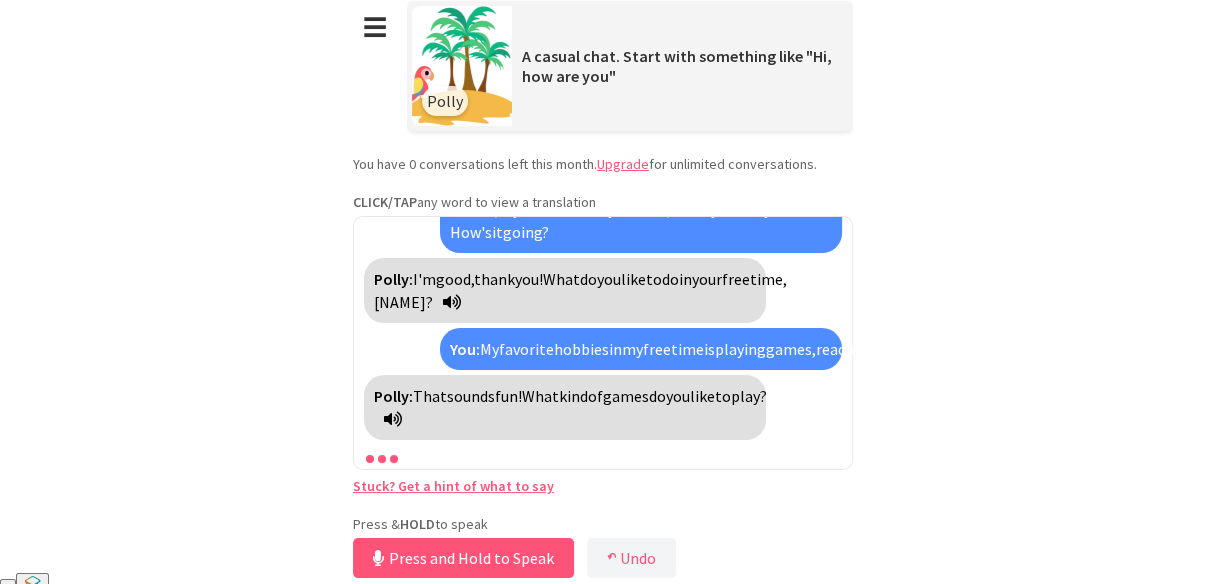 scroll, scrollTop: 129, scrollLeft: 0, axis: vertical 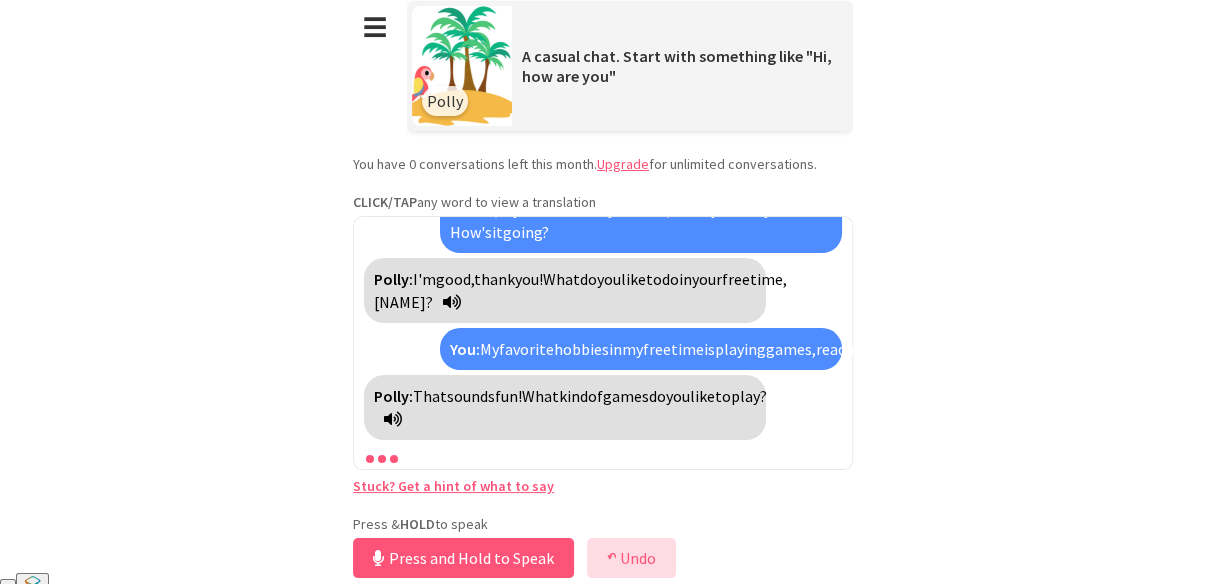 click on "↶  Undo" at bounding box center [631, 558] 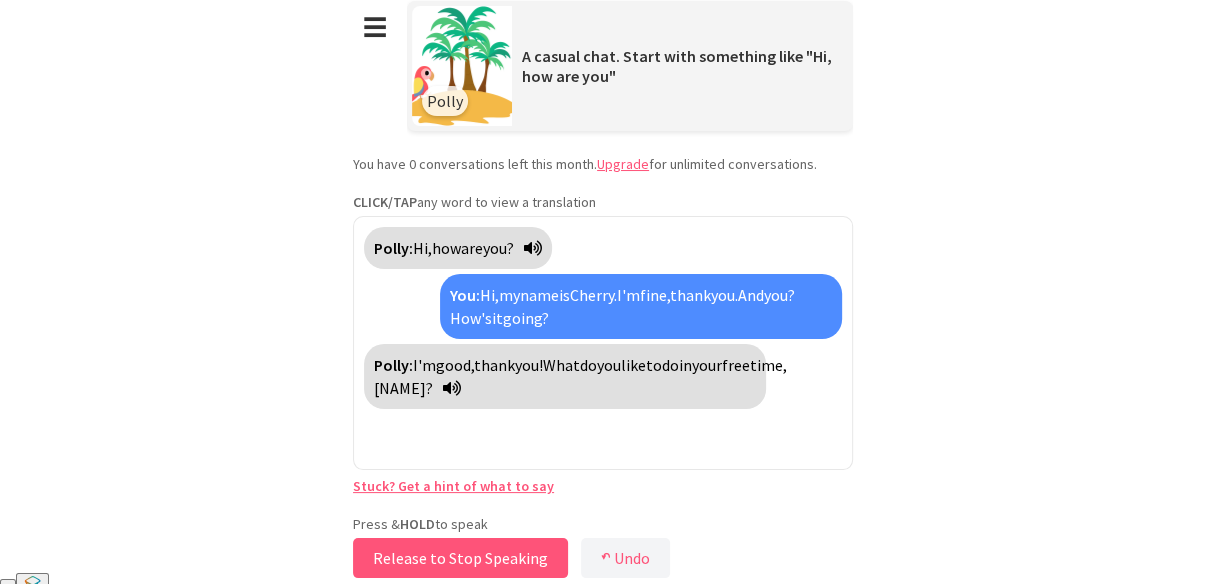 drag, startPoint x: 485, startPoint y: 564, endPoint x: 455, endPoint y: 549, distance: 33.54102 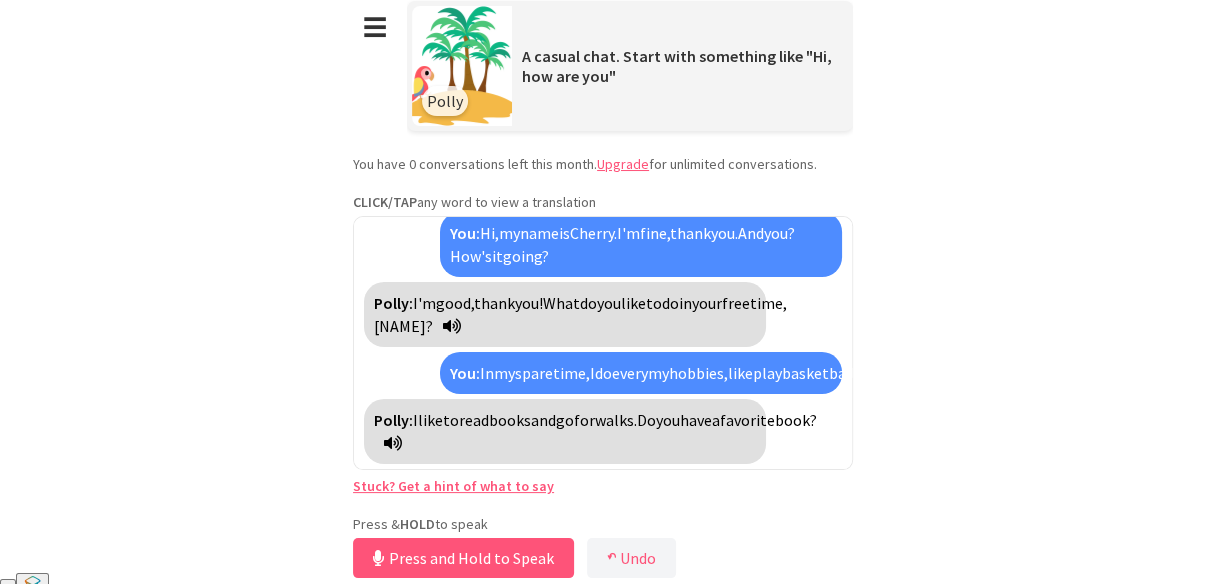 scroll, scrollTop: 128, scrollLeft: 0, axis: vertical 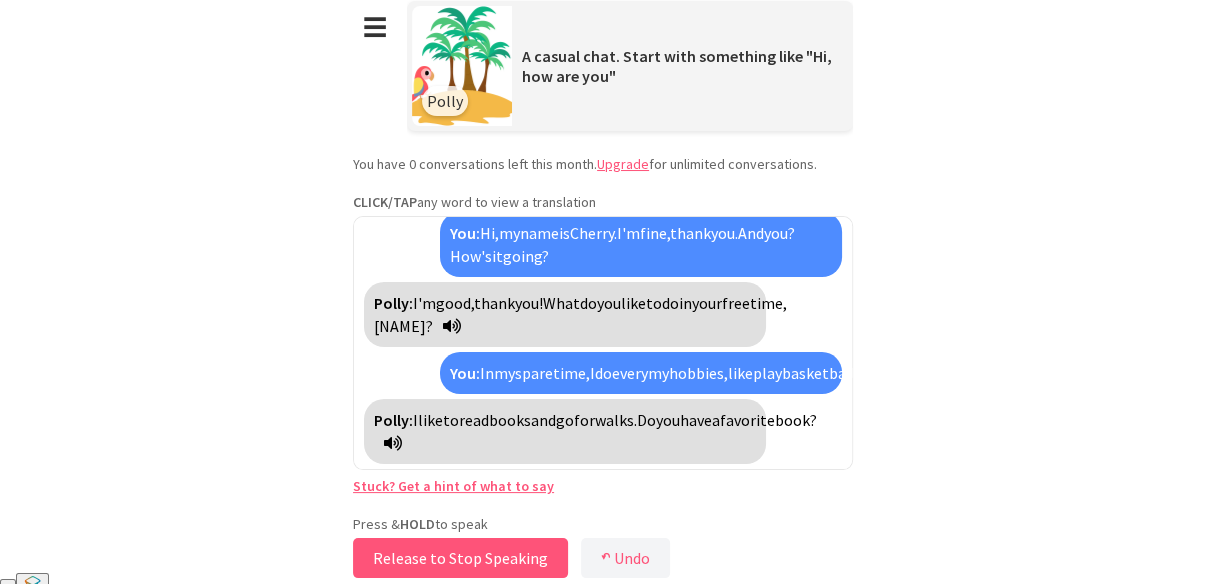click on "Release to Stop Speaking" at bounding box center [460, 558] 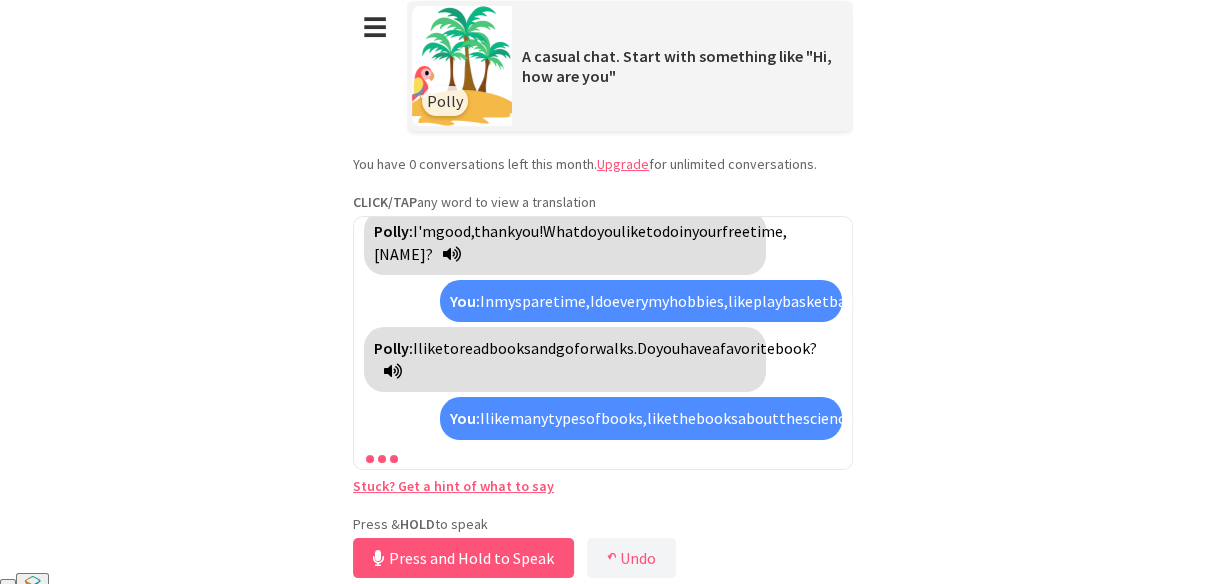 scroll, scrollTop: 312, scrollLeft: 0, axis: vertical 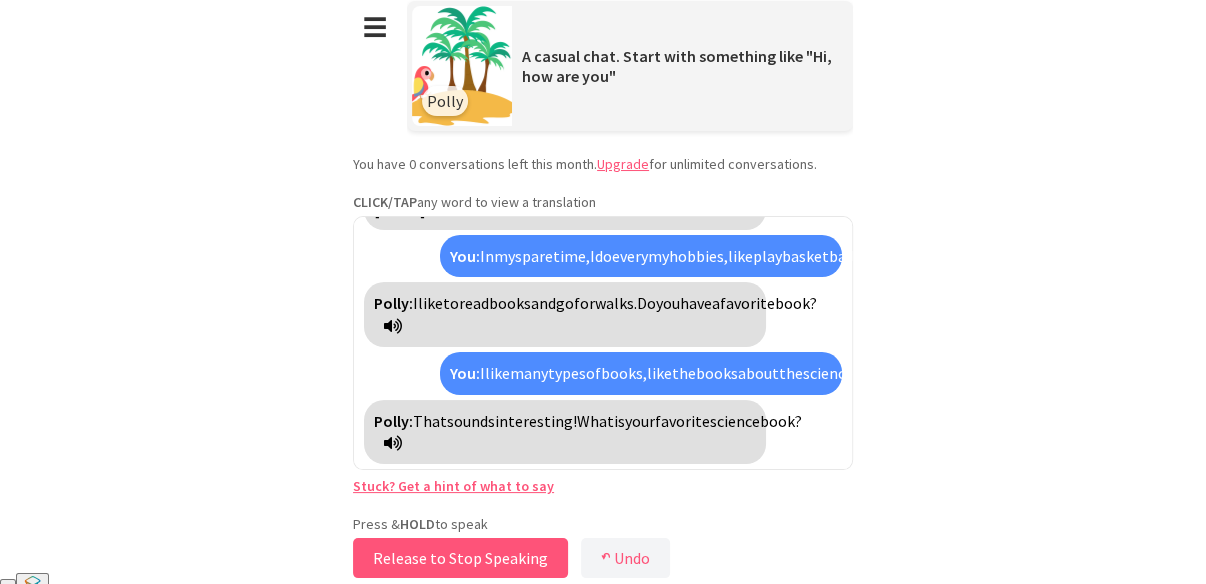drag, startPoint x: 465, startPoint y: 564, endPoint x: 469, endPoint y: 546, distance: 18.439089 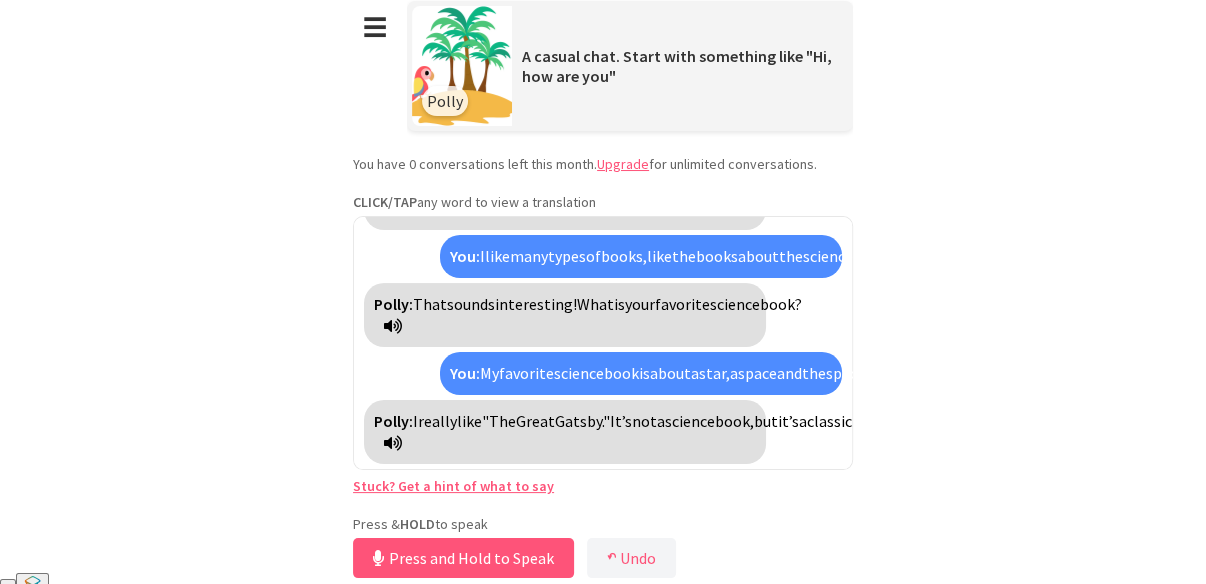 scroll, scrollTop: 497, scrollLeft: 0, axis: vertical 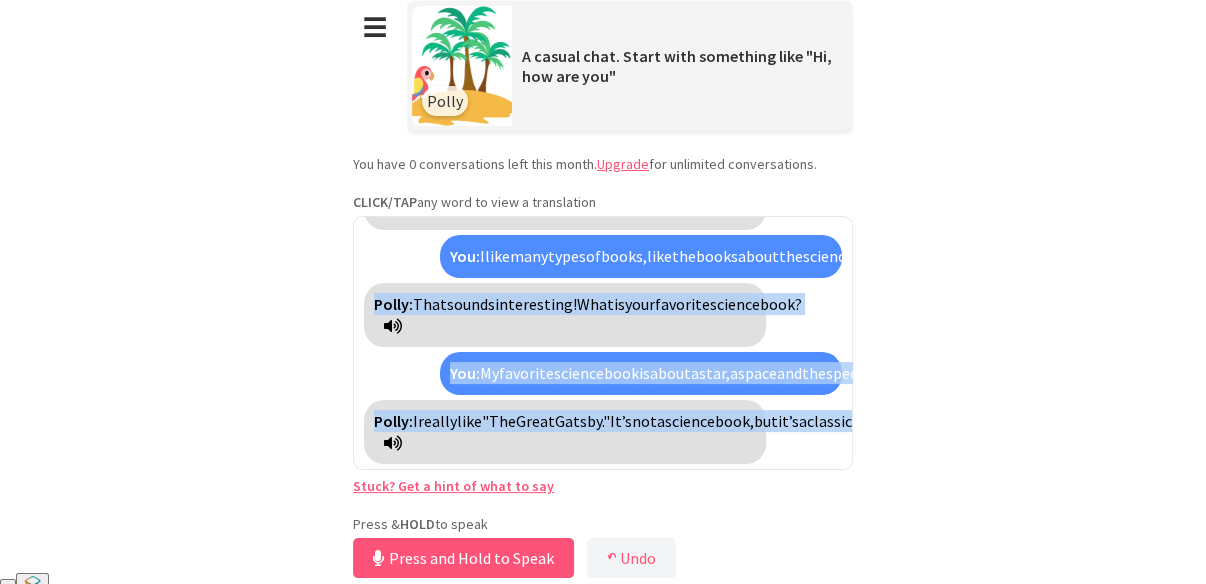 drag, startPoint x: 680, startPoint y: 451, endPoint x: 716, endPoint y: 328, distance: 128.16005 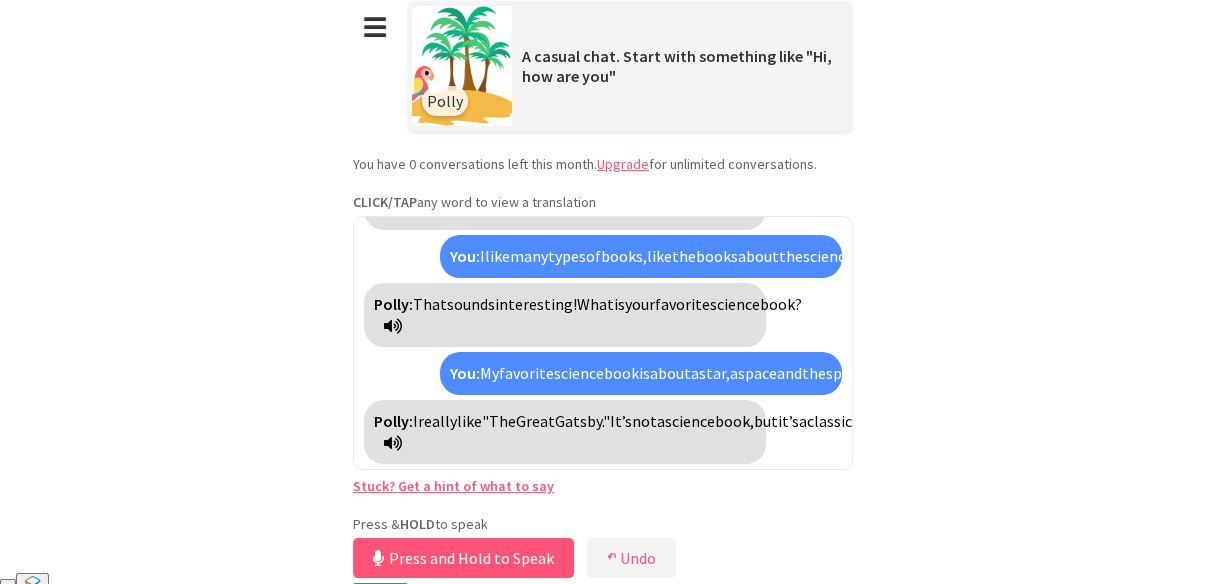 click on "space" at bounding box center [757, 373] 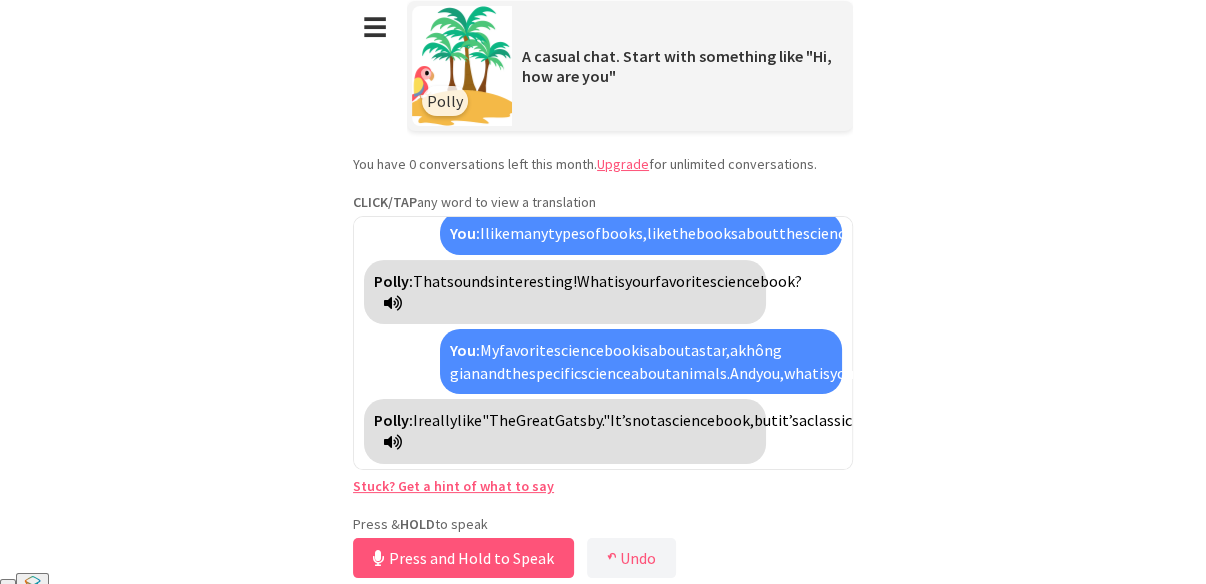 scroll, scrollTop: 0, scrollLeft: 0, axis: both 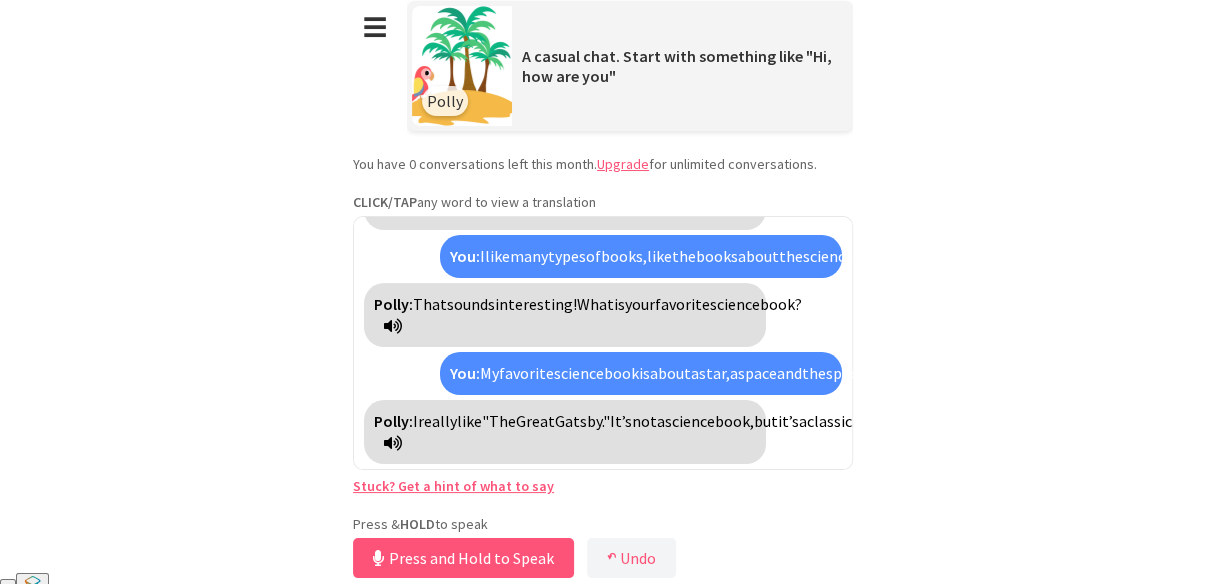 click on "space" at bounding box center (757, 373) 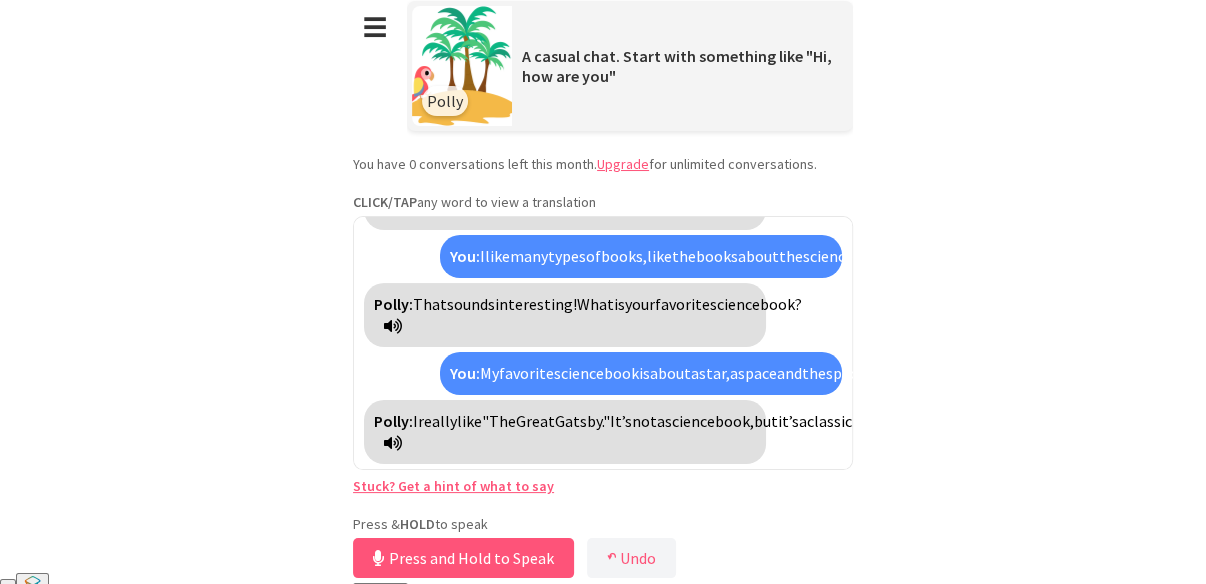 click on "space" at bounding box center [757, 373] 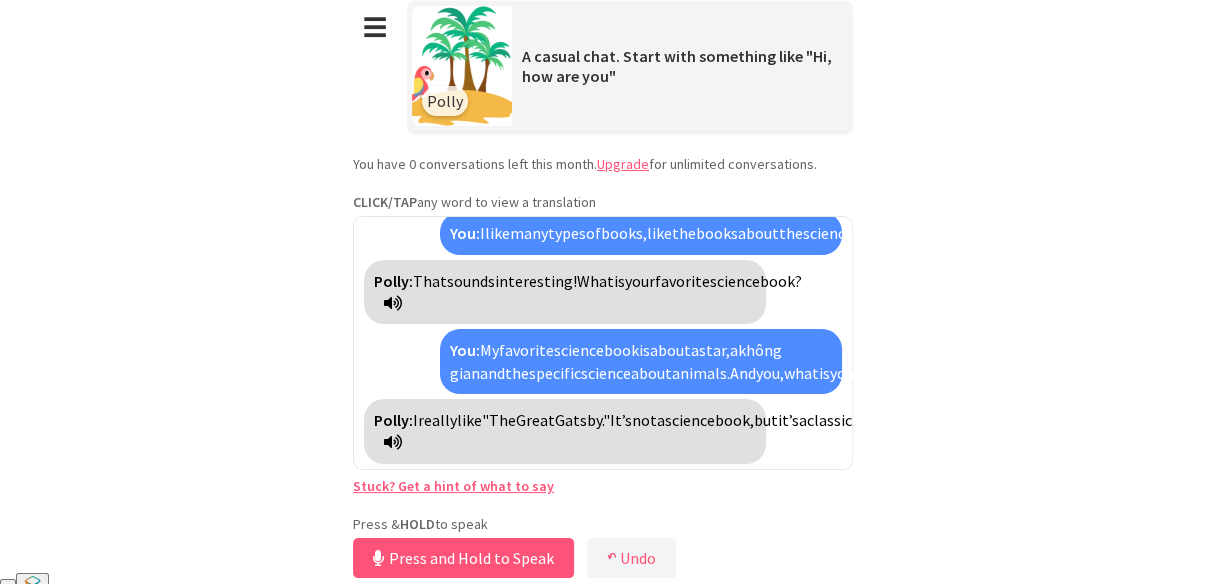 click on "không gian" at bounding box center [616, 361] 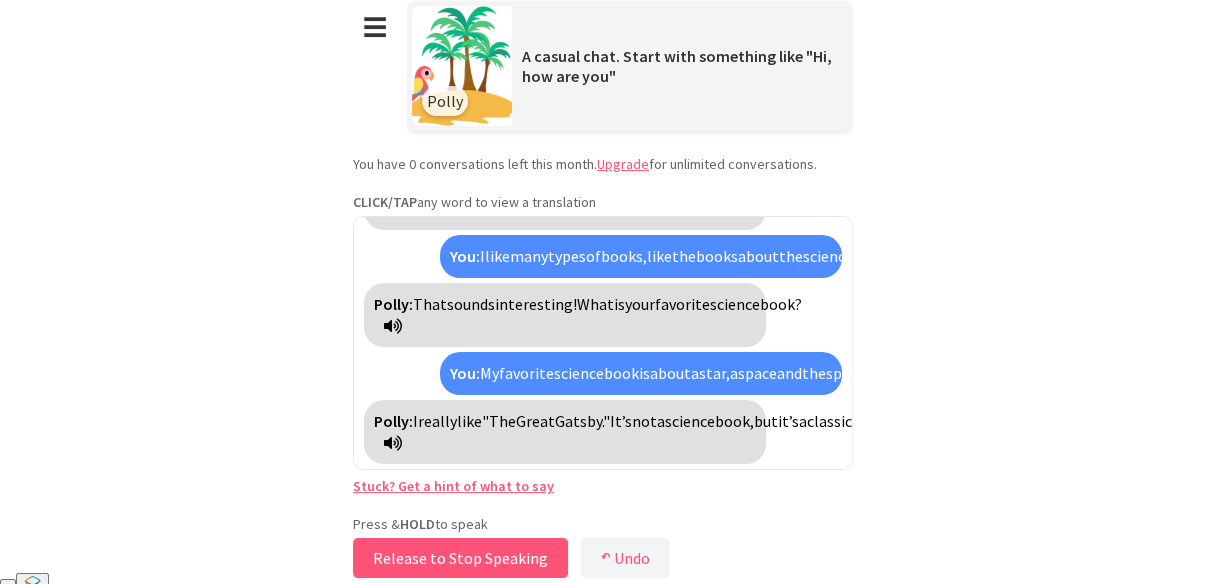click on "Release to Stop Speaking" at bounding box center (460, 558) 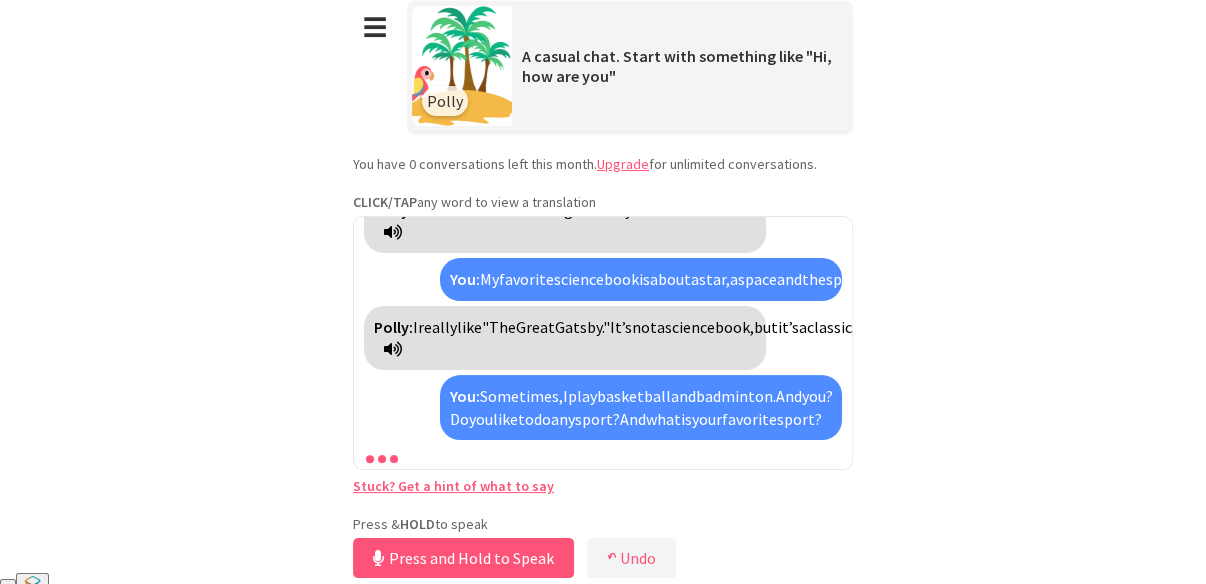 scroll, scrollTop: 681, scrollLeft: 0, axis: vertical 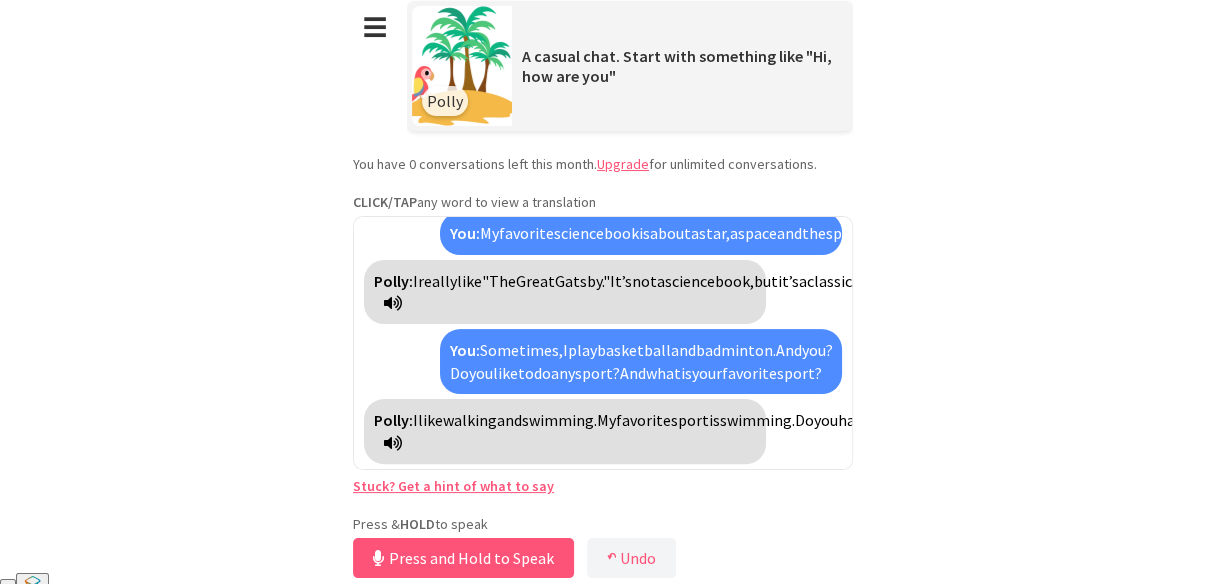 click on "**********" at bounding box center (603, 1261) 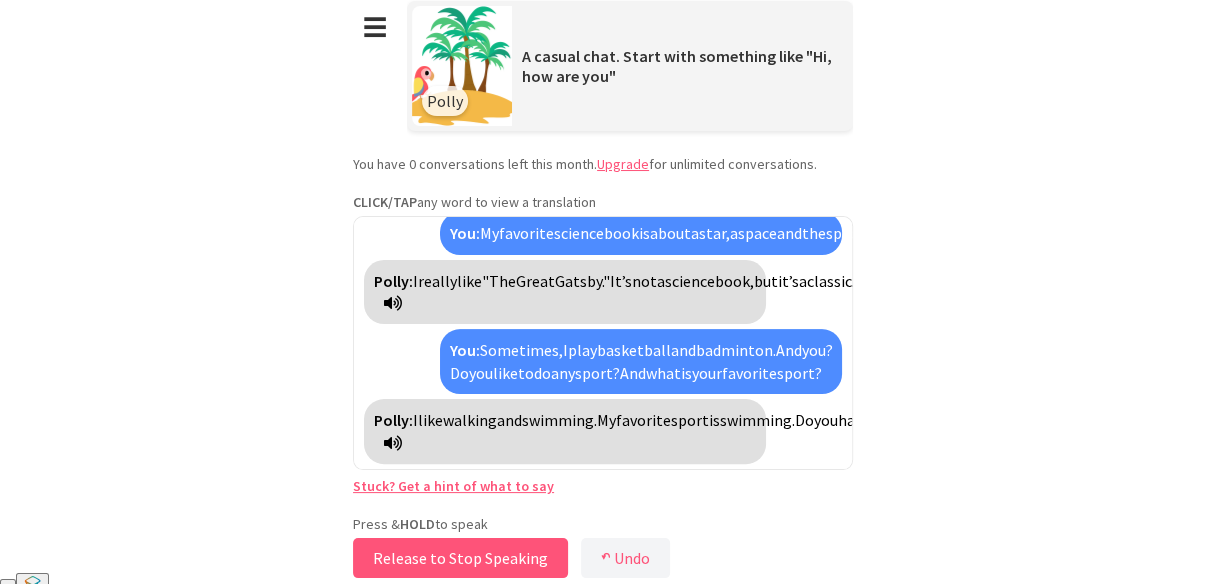 click on "Release to Stop Speaking" at bounding box center (460, 558) 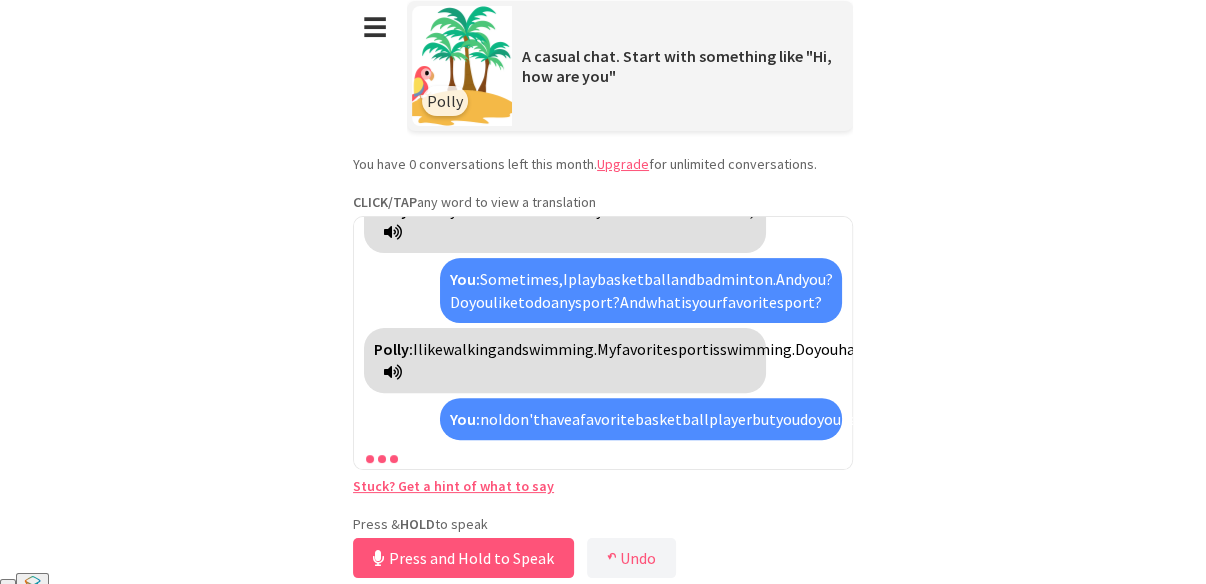scroll, scrollTop: 865, scrollLeft: 0, axis: vertical 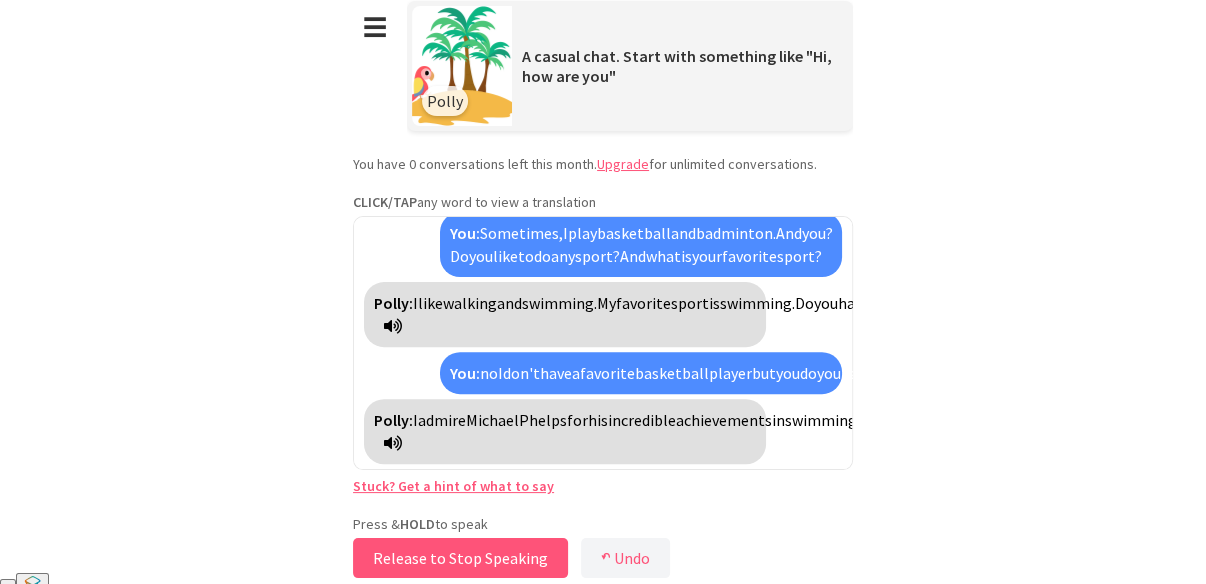 click on "Release to Stop Speaking" at bounding box center (460, 558) 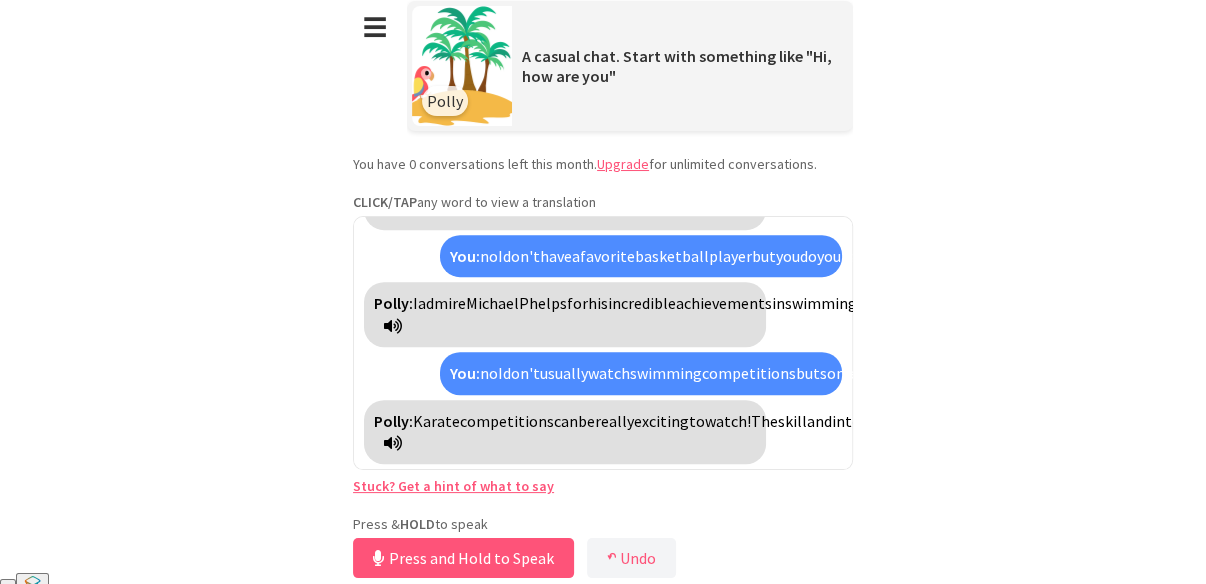 scroll, scrollTop: 1095, scrollLeft: 0, axis: vertical 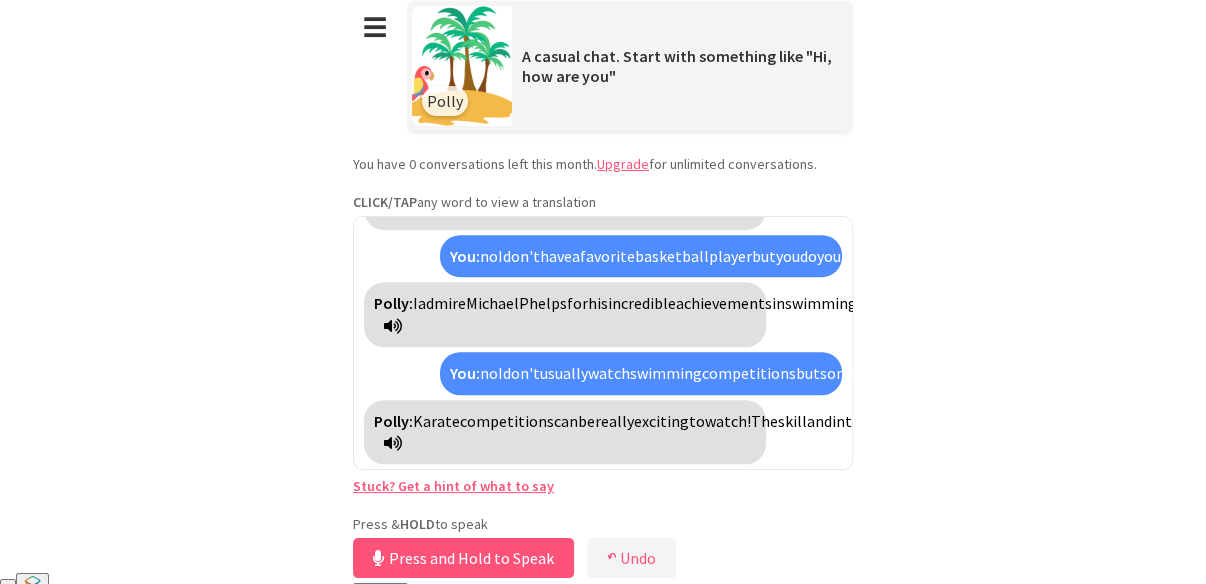 click on "aggressive" at bounding box center (1606, 373) 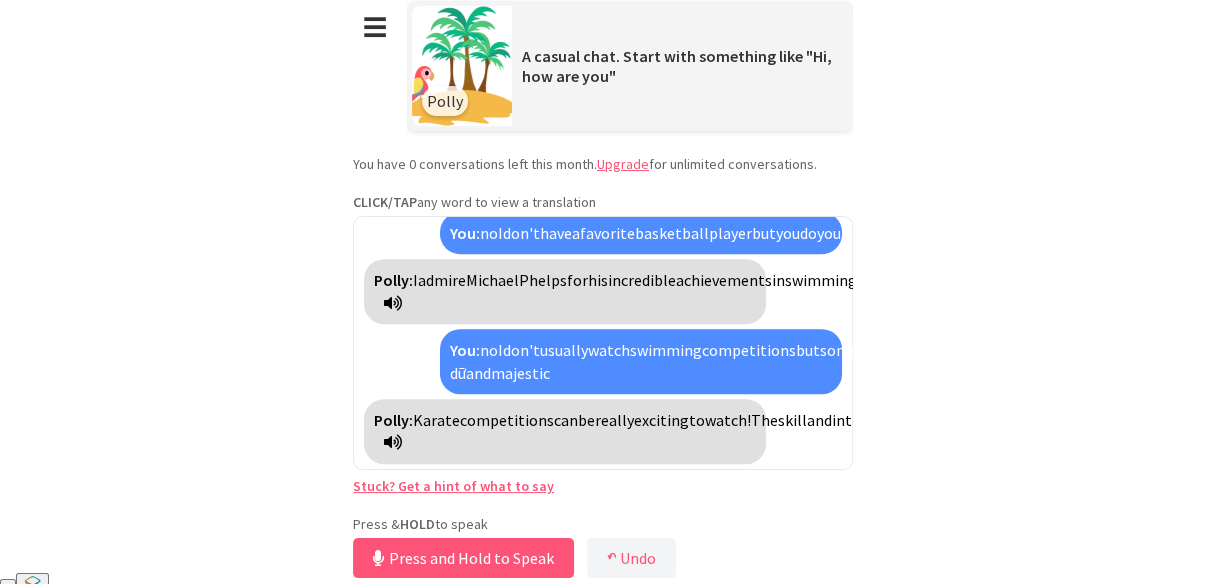 click on "hung dữ" at bounding box center [1027, 361] 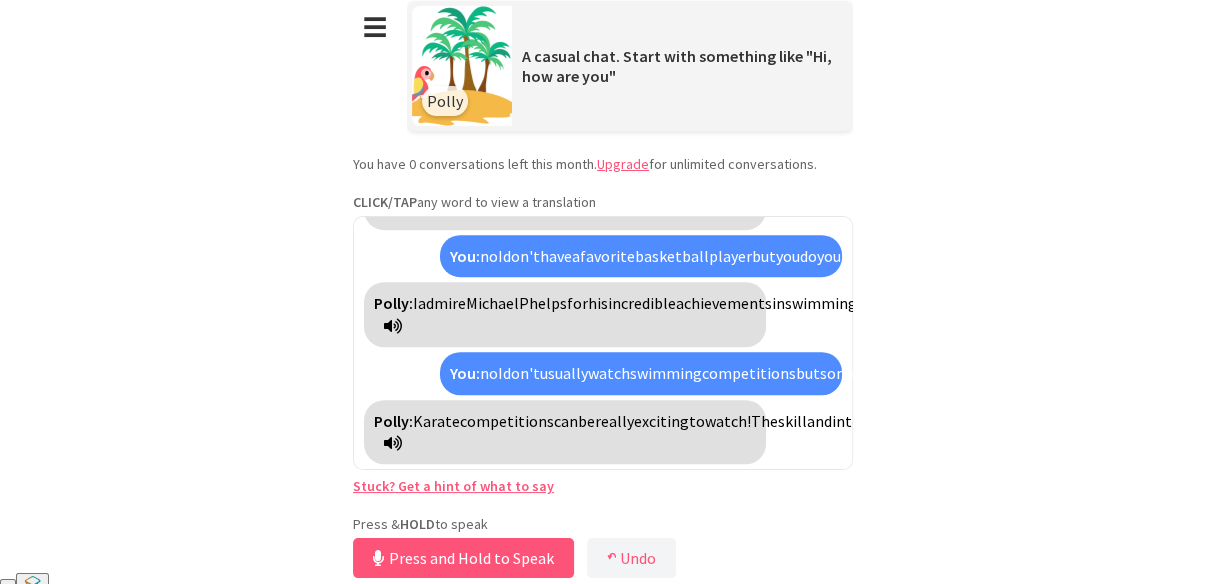 scroll, scrollTop: 1095, scrollLeft: 0, axis: vertical 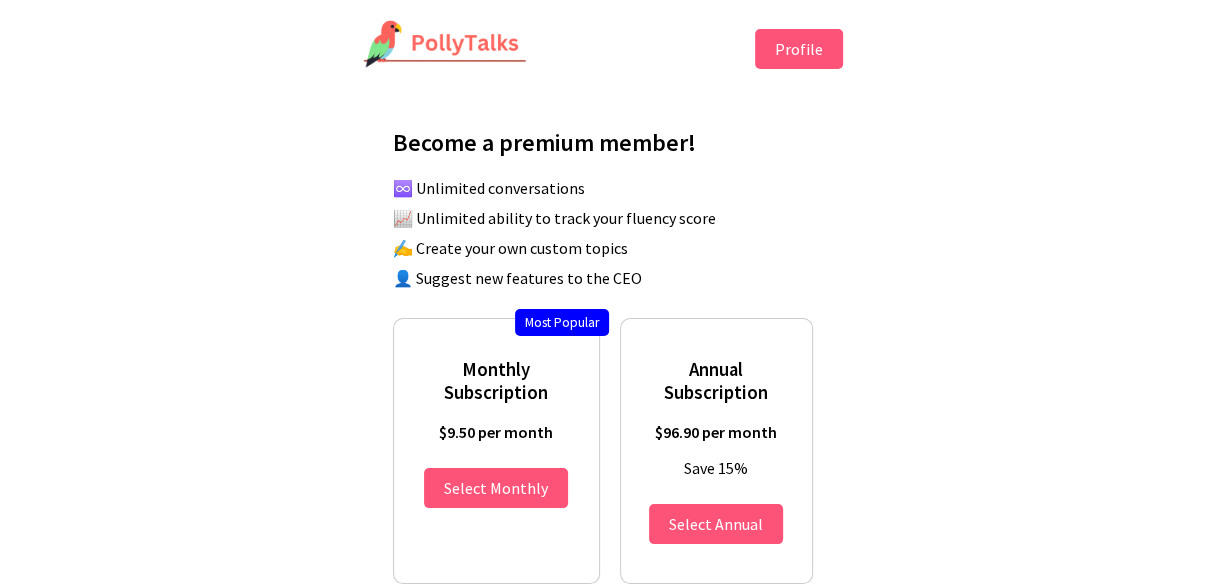 click on "Profile" at bounding box center [799, 49] 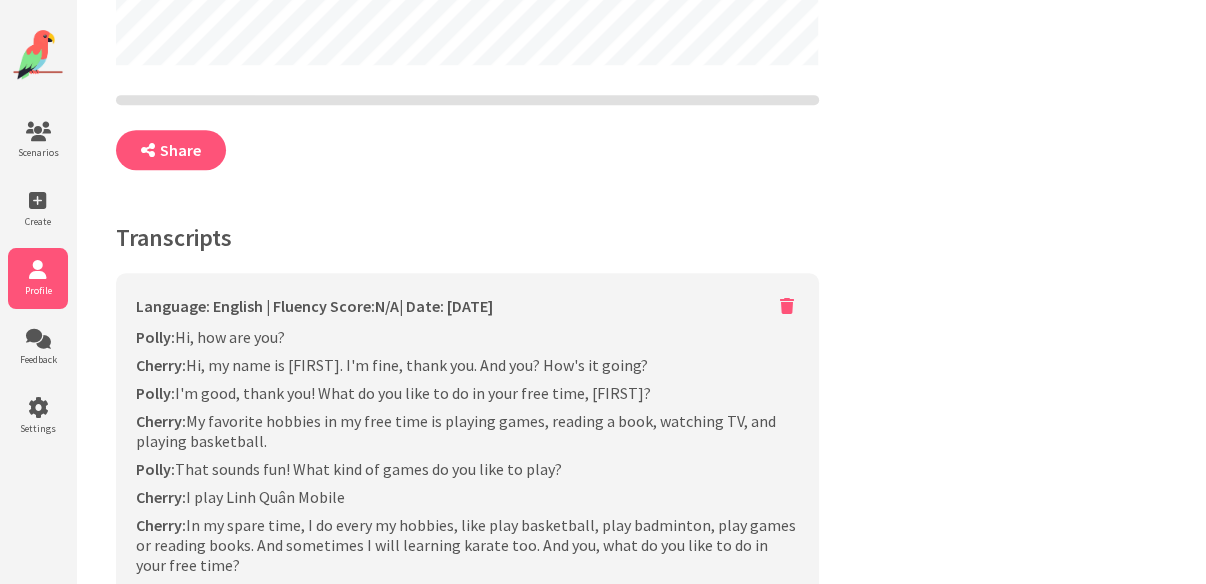scroll, scrollTop: 640, scrollLeft: 0, axis: vertical 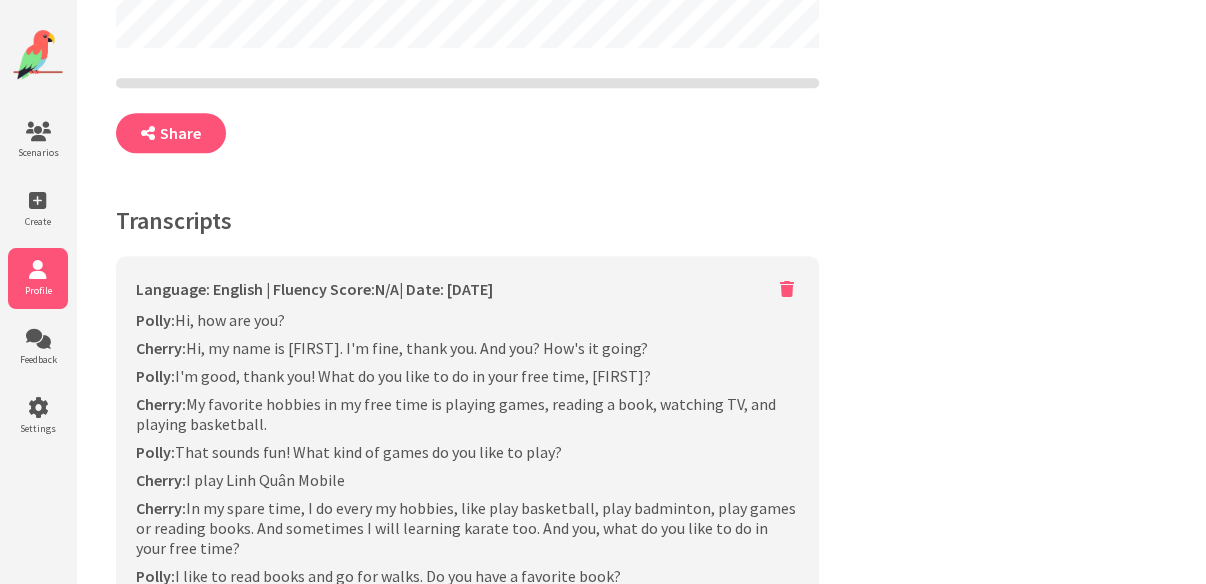 select on "**" 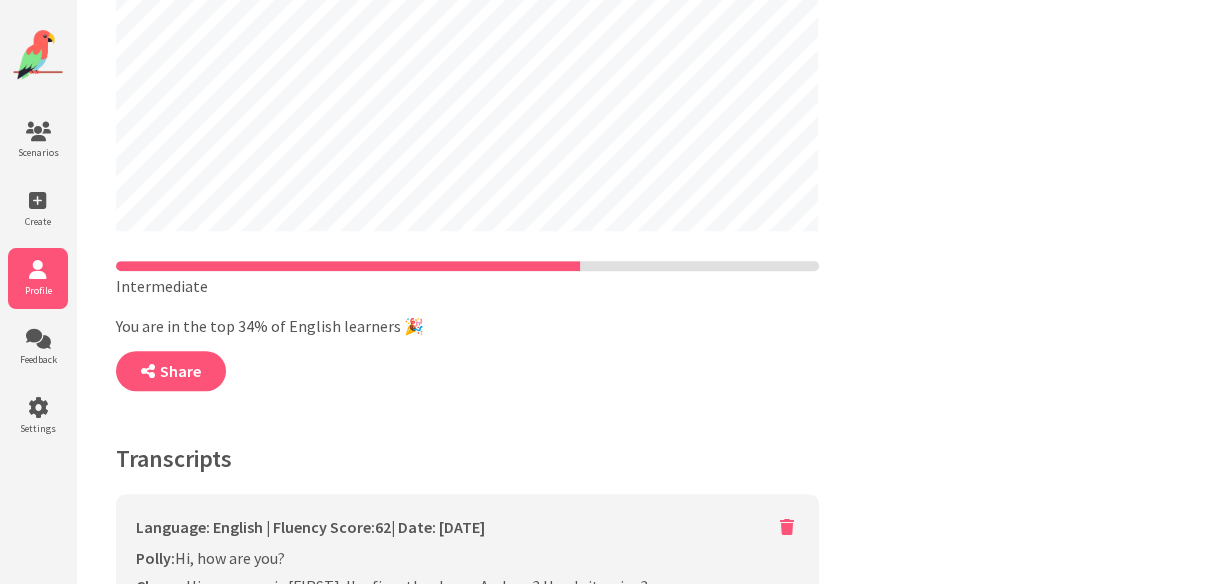 scroll, scrollTop: 640, scrollLeft: 0, axis: vertical 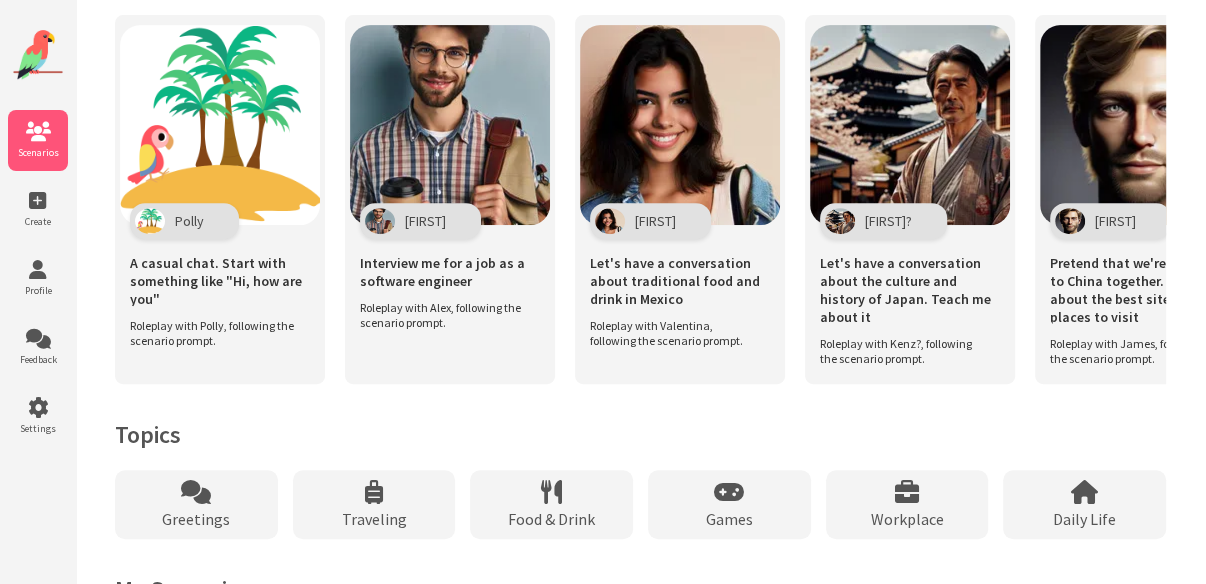 drag, startPoint x: 629, startPoint y: 398, endPoint x: 672, endPoint y: 401, distance: 43.104523 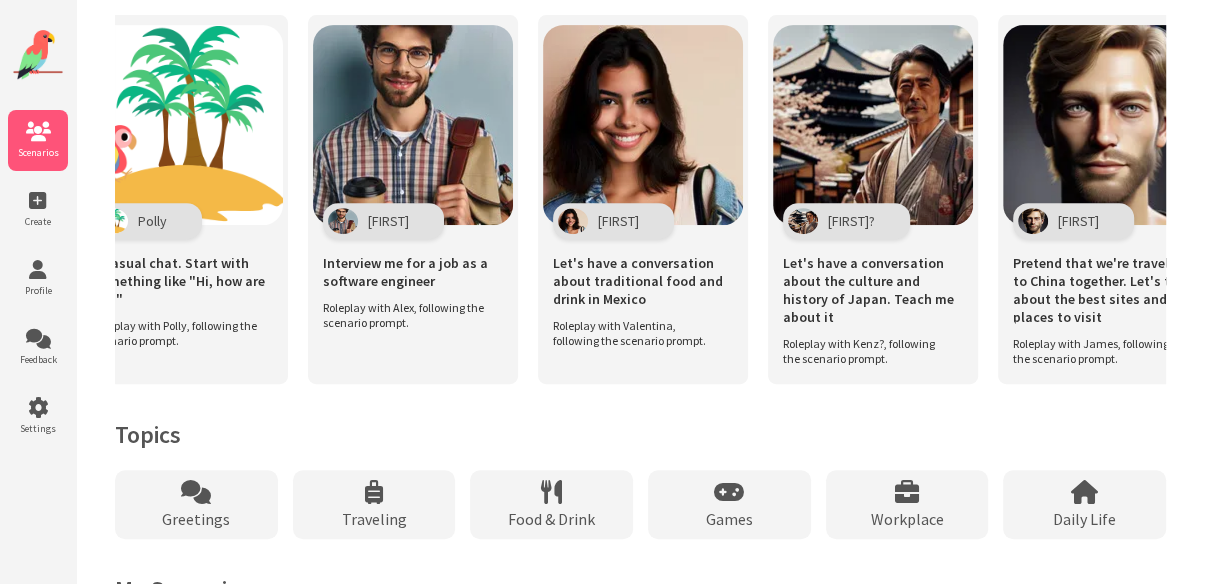 scroll, scrollTop: 1407, scrollLeft: 0, axis: vertical 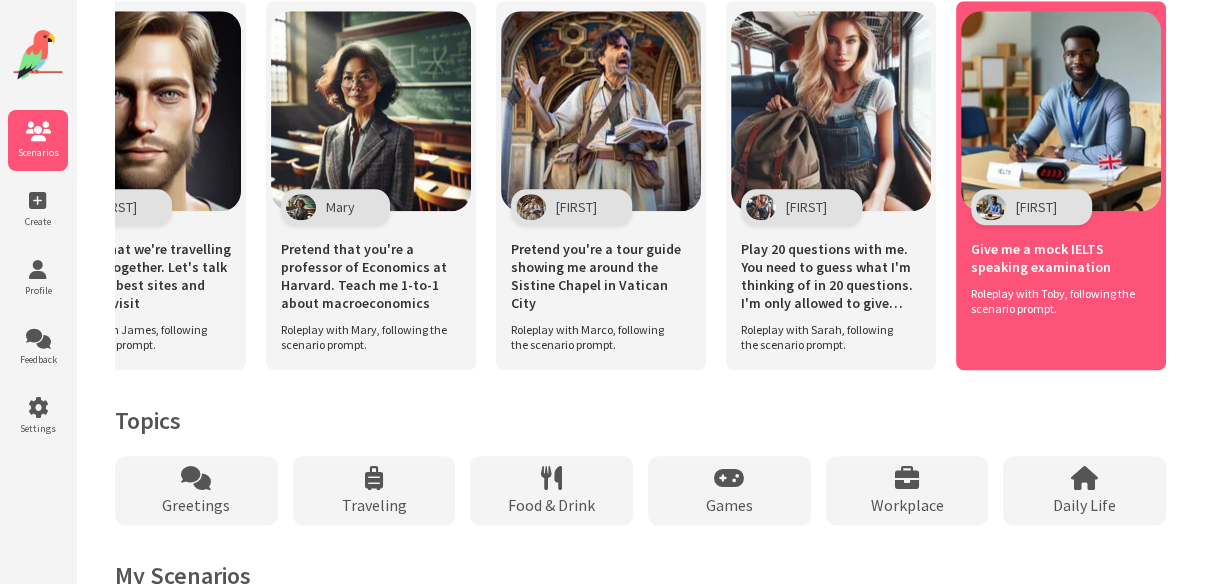 click on "Toby" at bounding box center [1036, 207] 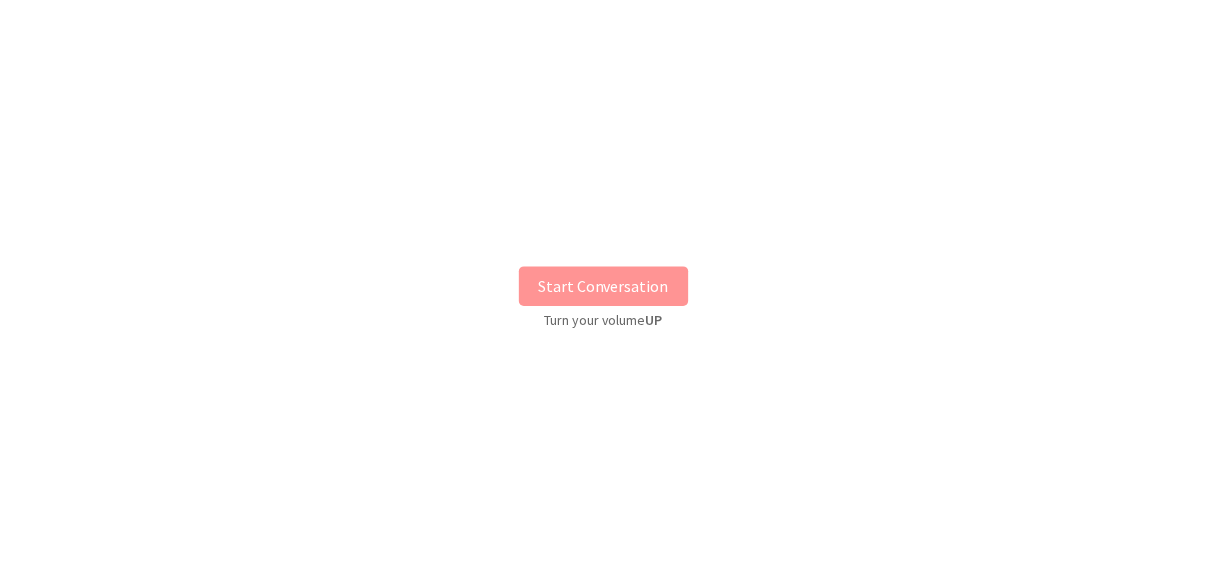 scroll, scrollTop: 0, scrollLeft: 0, axis: both 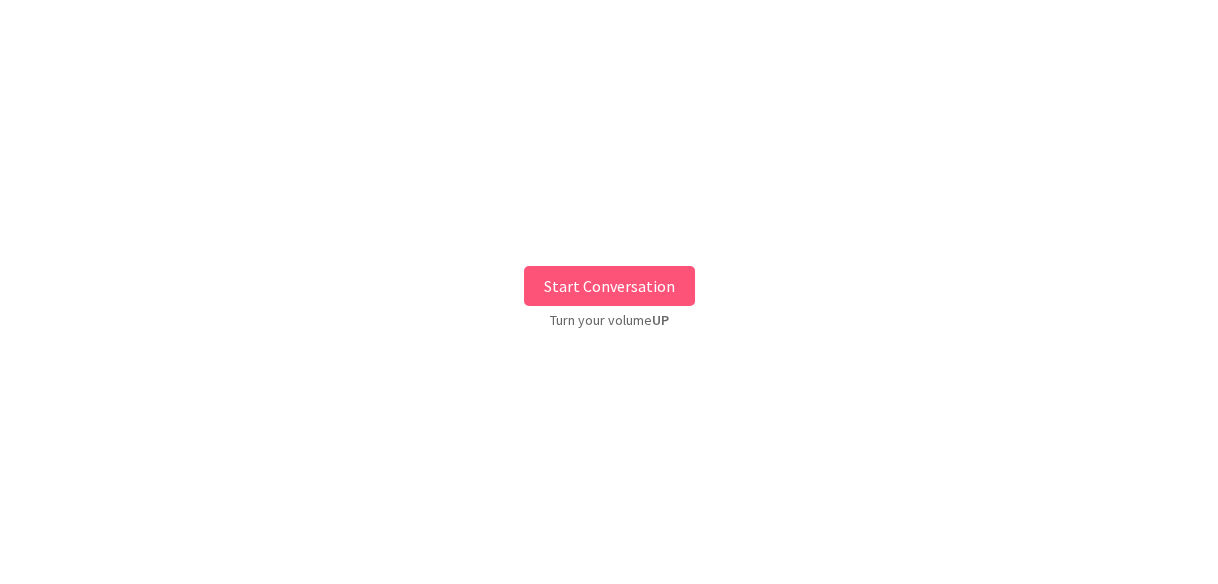 click on "Start Conversation" at bounding box center (609, 286) 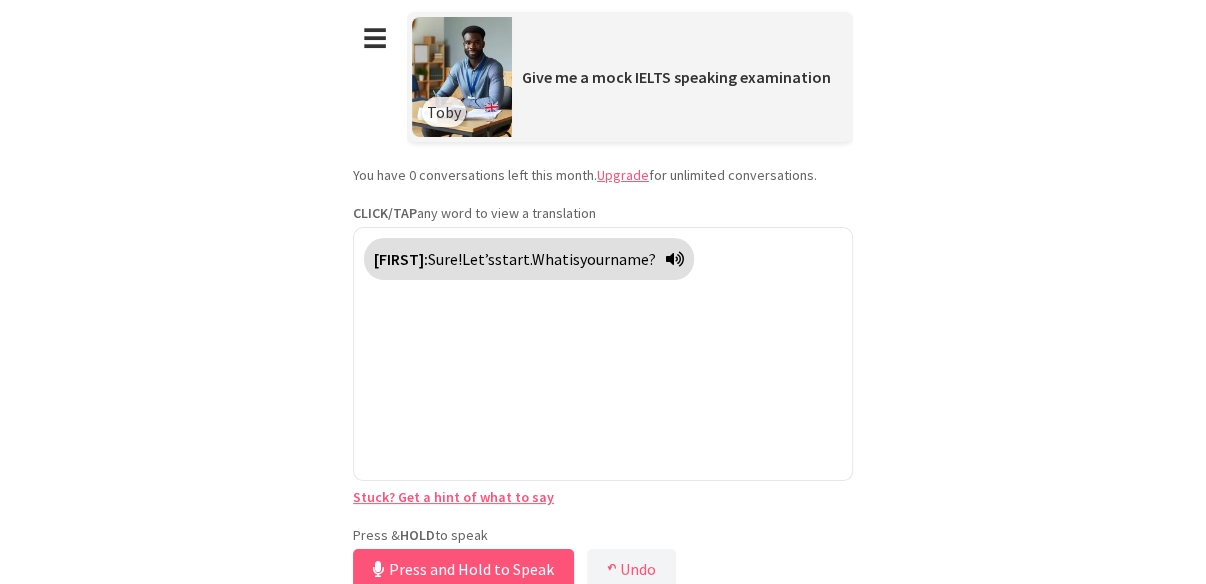 click on "Press &  HOLD  to speak
Press and Hold to Speak
↶  Undo
Save
No voice detected. Hold the button down and speak clearly." at bounding box center (603, 560) 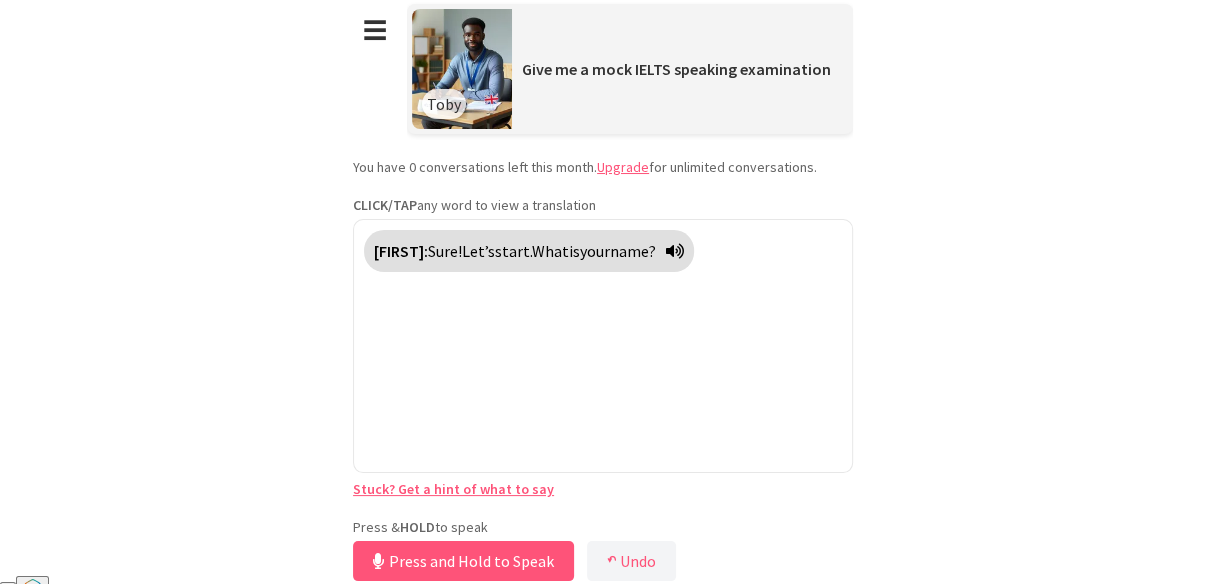 scroll, scrollTop: 11, scrollLeft: 0, axis: vertical 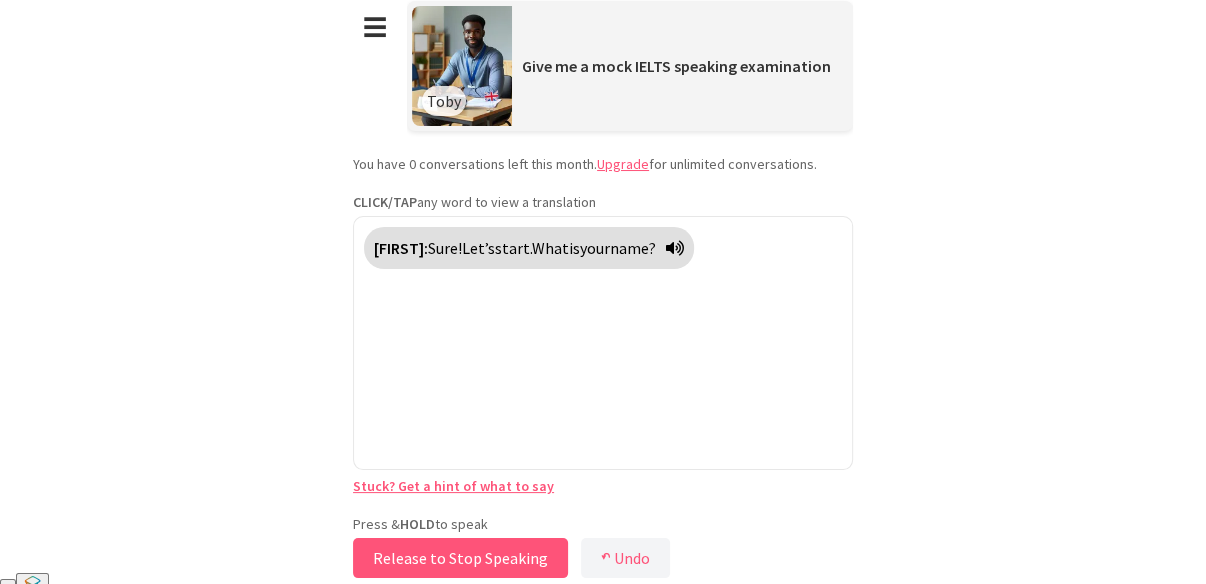click on "Release to Stop Speaking" at bounding box center [460, 558] 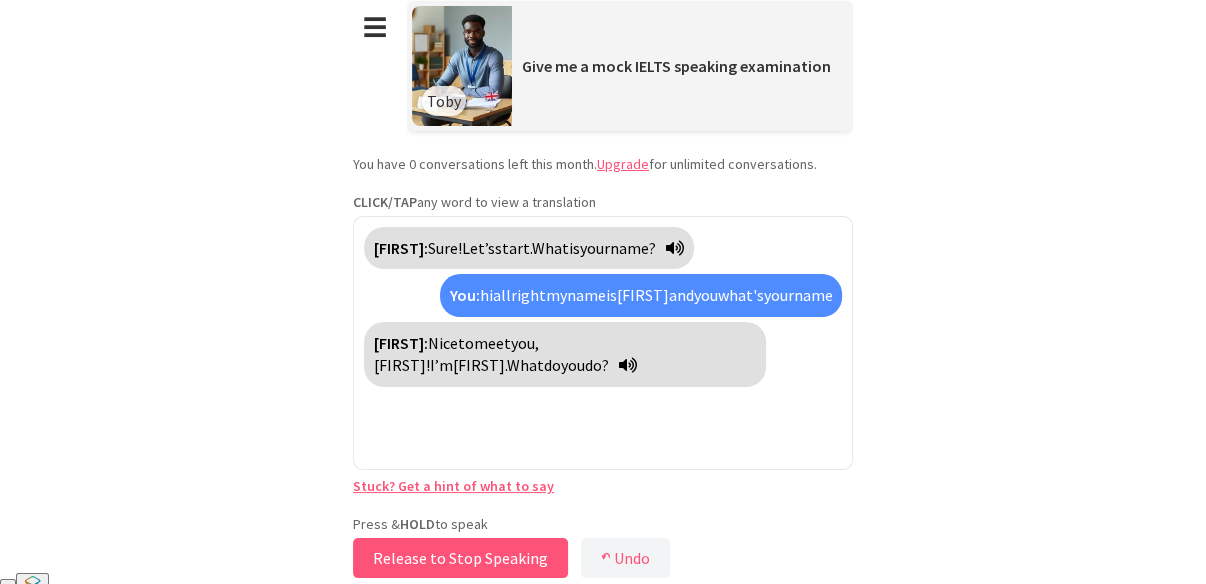 click on "Release to Stop Speaking" at bounding box center [460, 558] 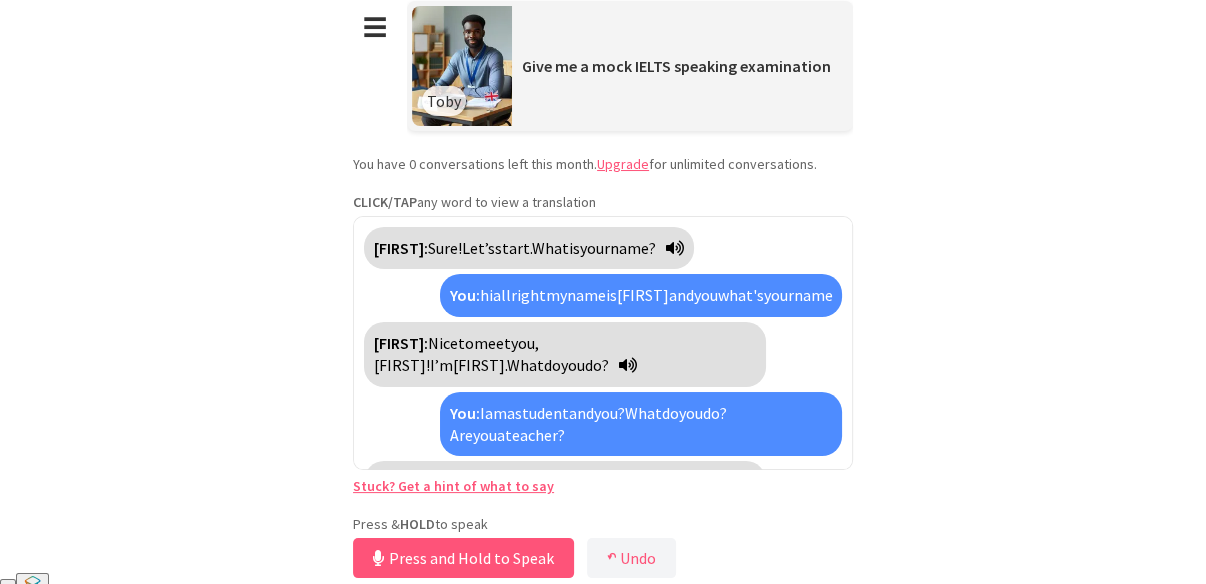 scroll, scrollTop: 83, scrollLeft: 0, axis: vertical 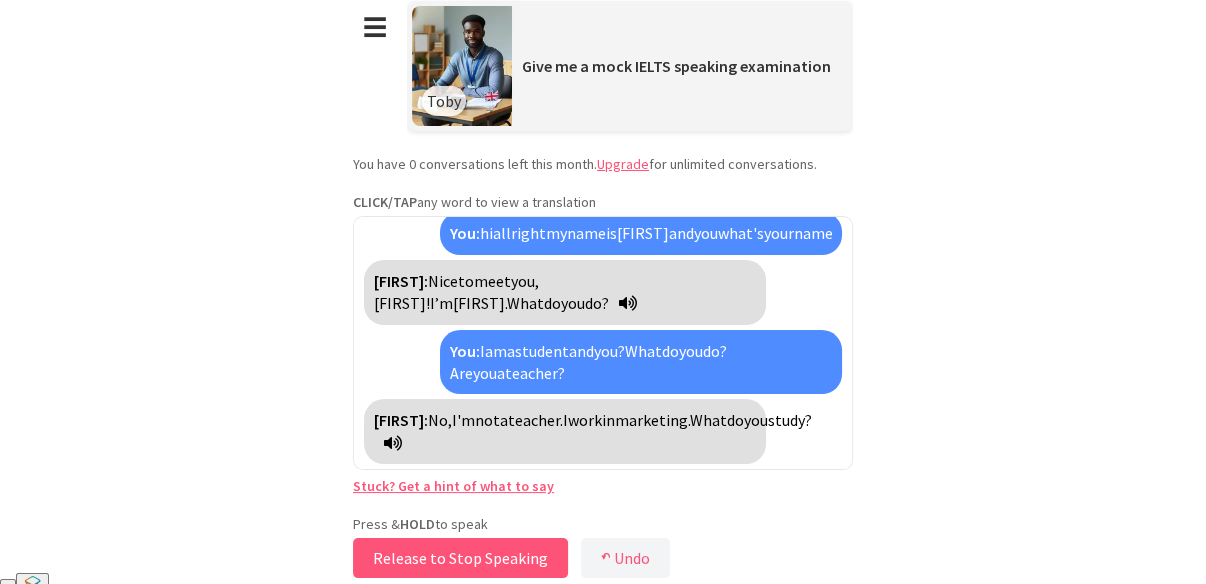 drag, startPoint x: 448, startPoint y: 562, endPoint x: 464, endPoint y: 567, distance: 16.763054 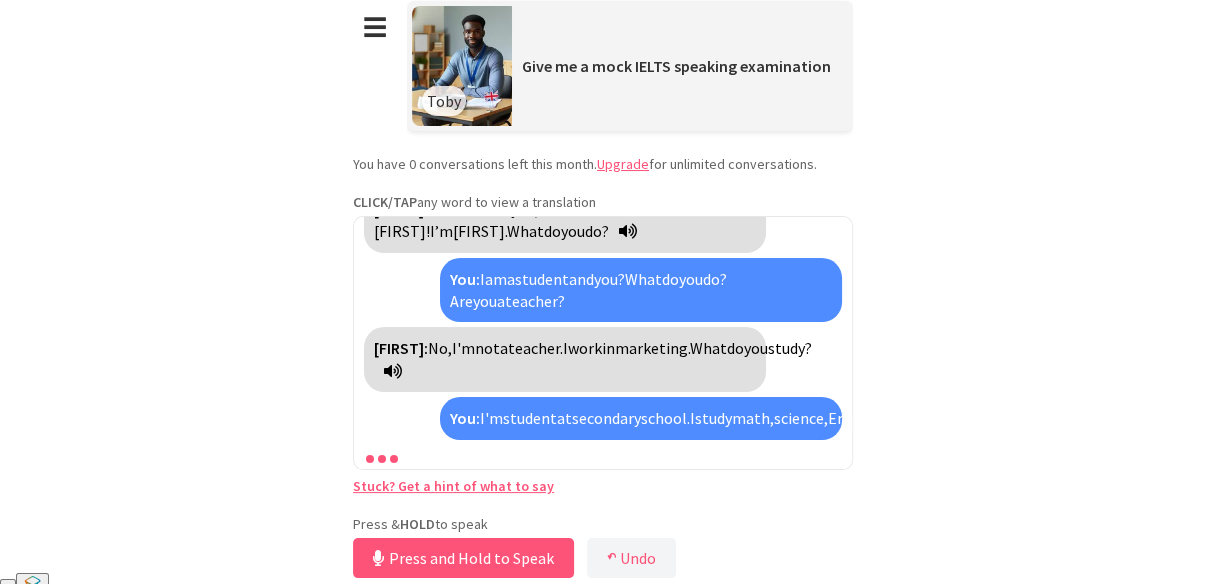 scroll, scrollTop: 223, scrollLeft: 0, axis: vertical 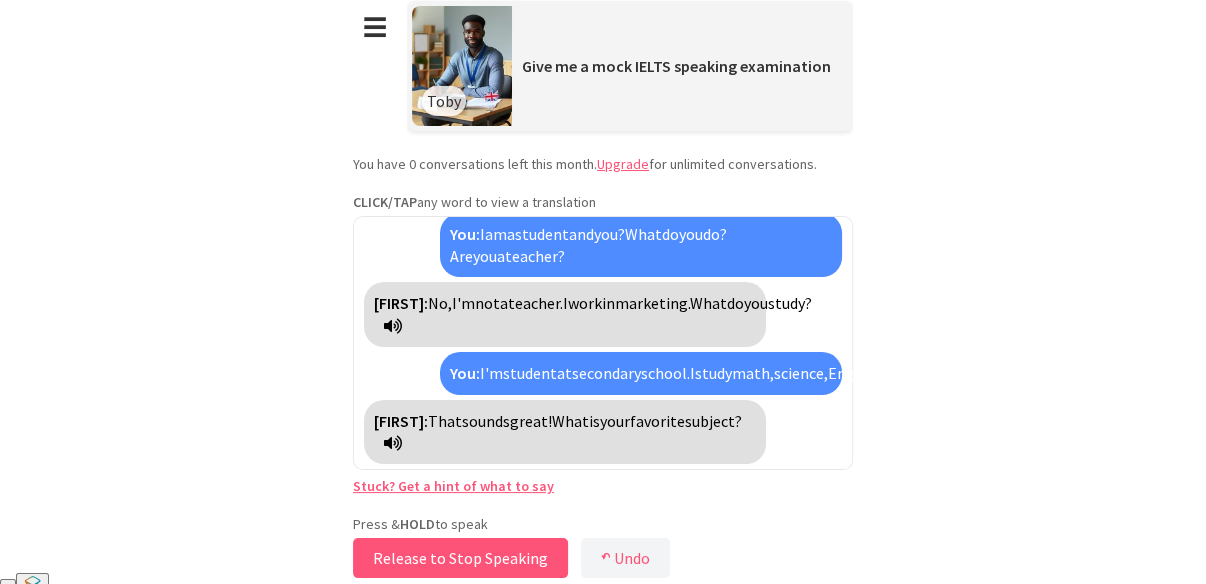 click on "Release to Stop Speaking" at bounding box center [460, 558] 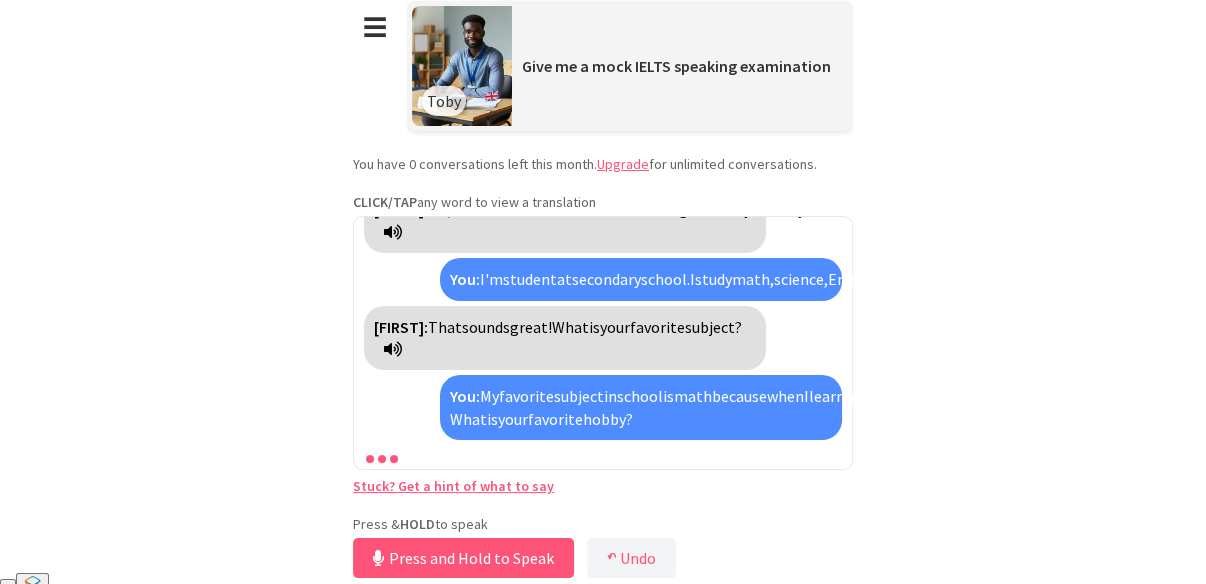 scroll, scrollTop: 385, scrollLeft: 0, axis: vertical 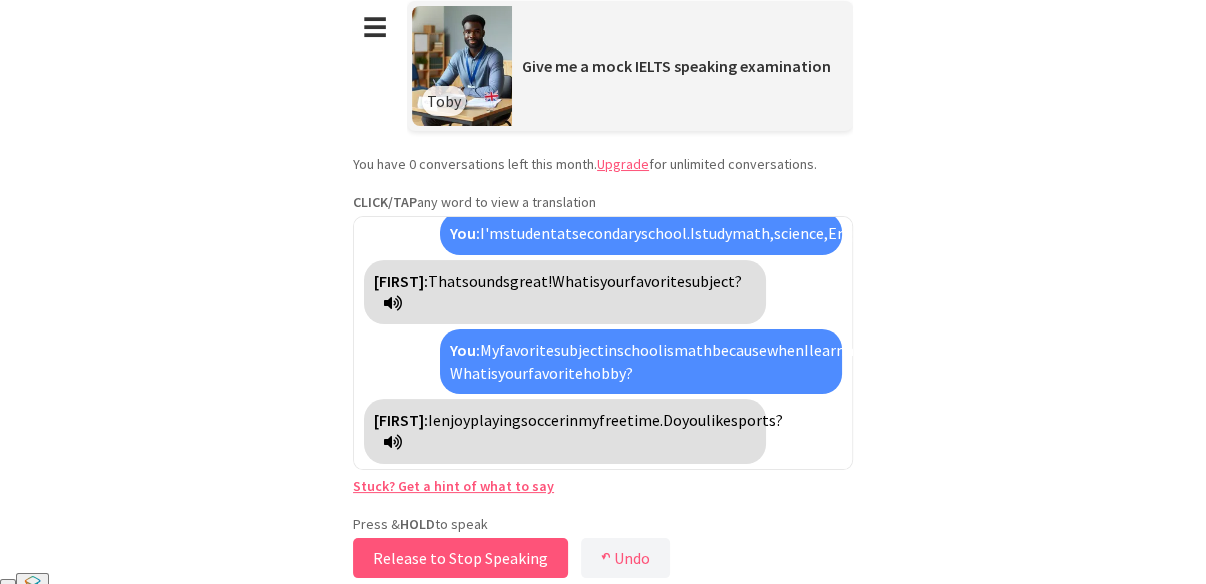 click on "Release to Stop Speaking" at bounding box center [460, 558] 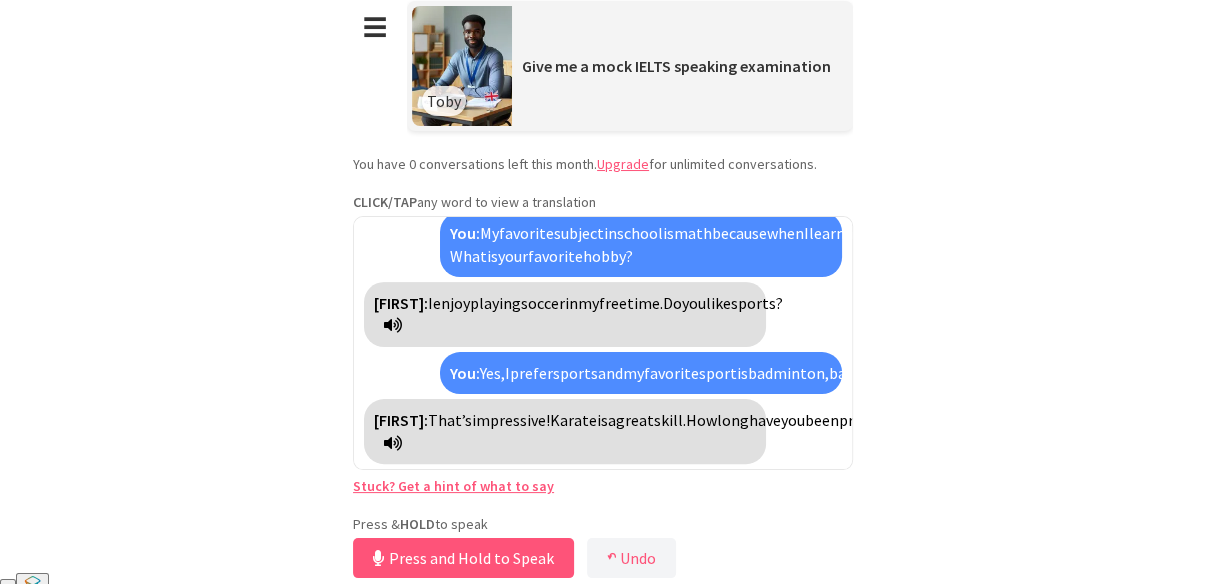 scroll, scrollTop: 547, scrollLeft: 0, axis: vertical 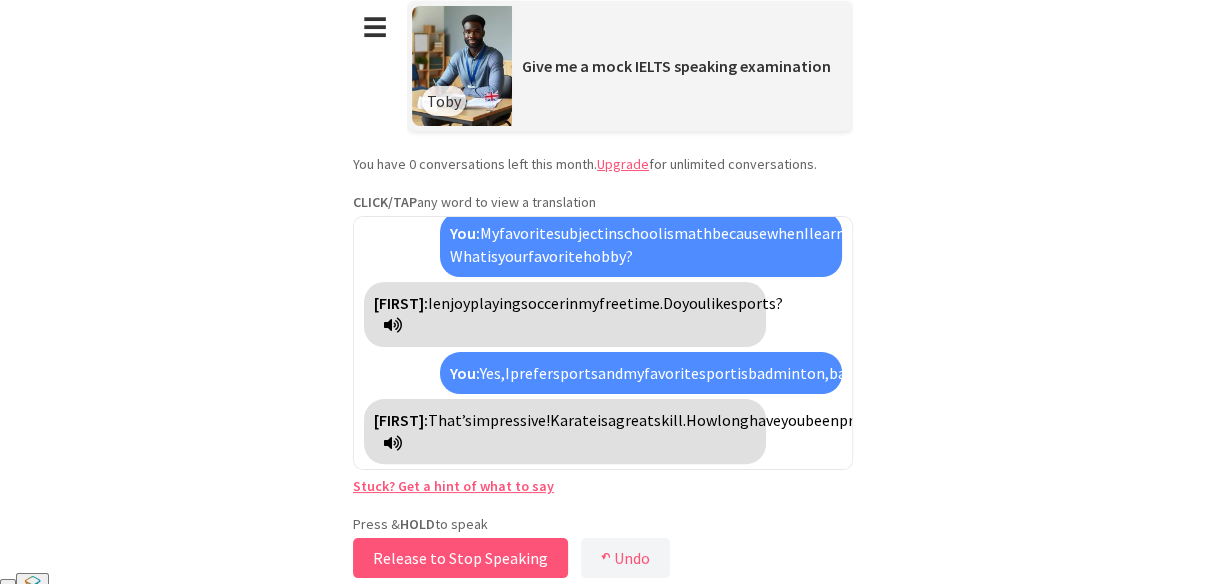 drag, startPoint x: 448, startPoint y: 558, endPoint x: 465, endPoint y: 555, distance: 17.262676 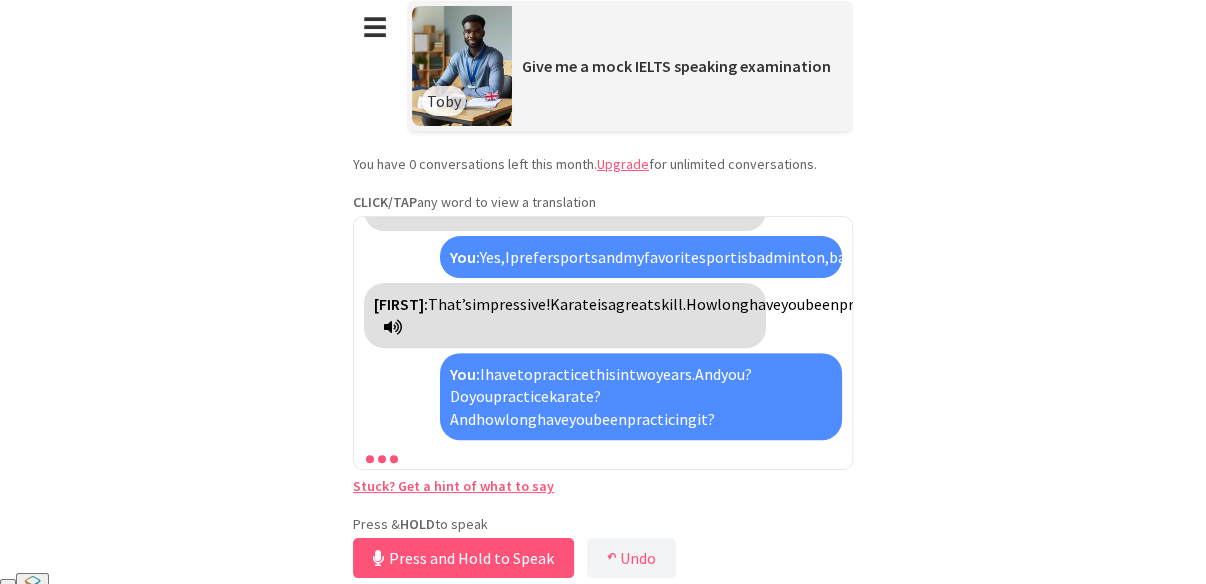 scroll, scrollTop: 753, scrollLeft: 0, axis: vertical 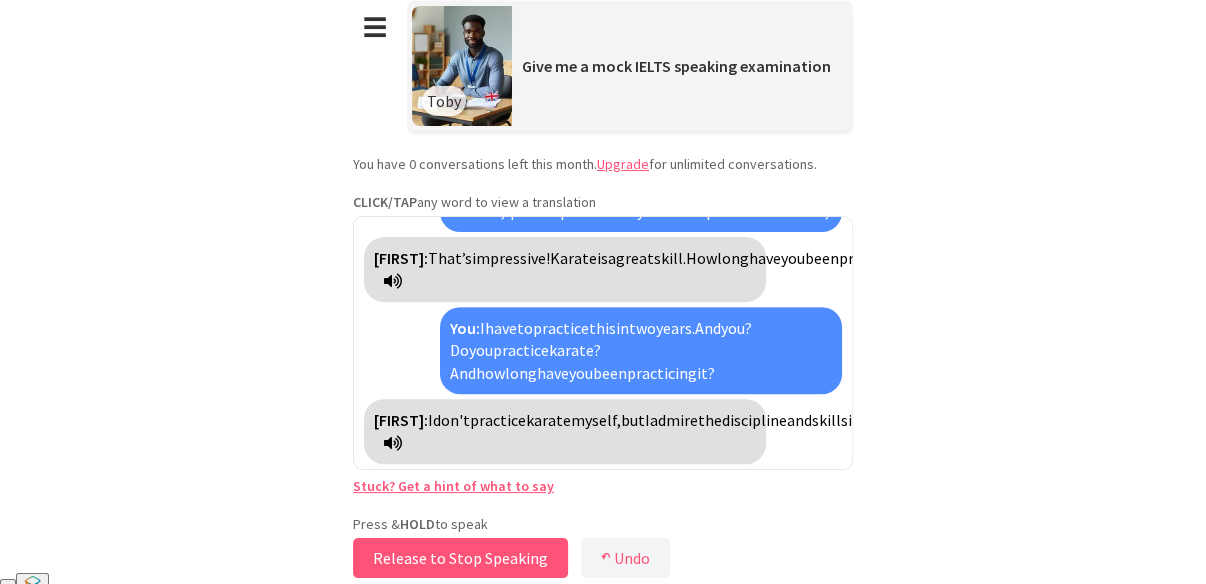 drag, startPoint x: 496, startPoint y: 551, endPoint x: 497, endPoint y: 541, distance: 10.049875 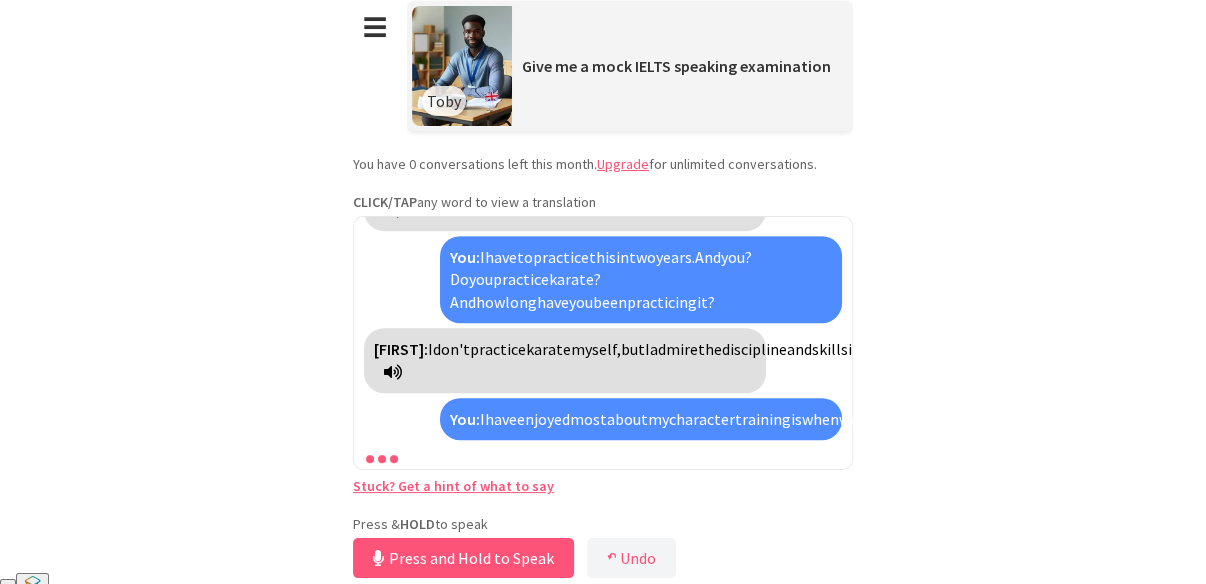 scroll, scrollTop: 1006, scrollLeft: 0, axis: vertical 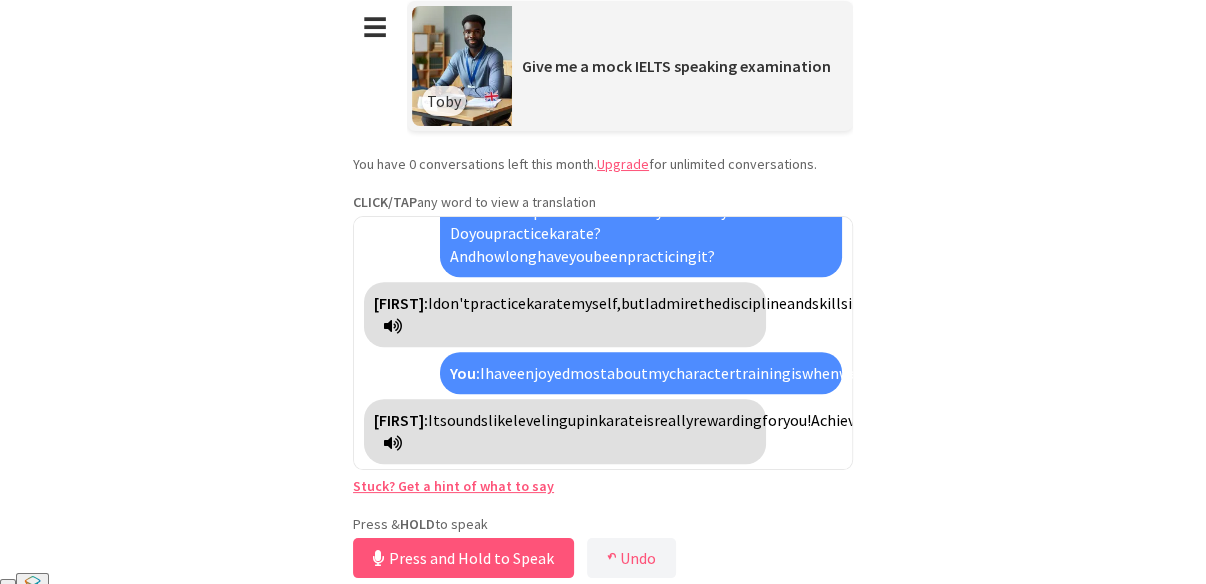 click on "Upgrade" at bounding box center (623, 164) 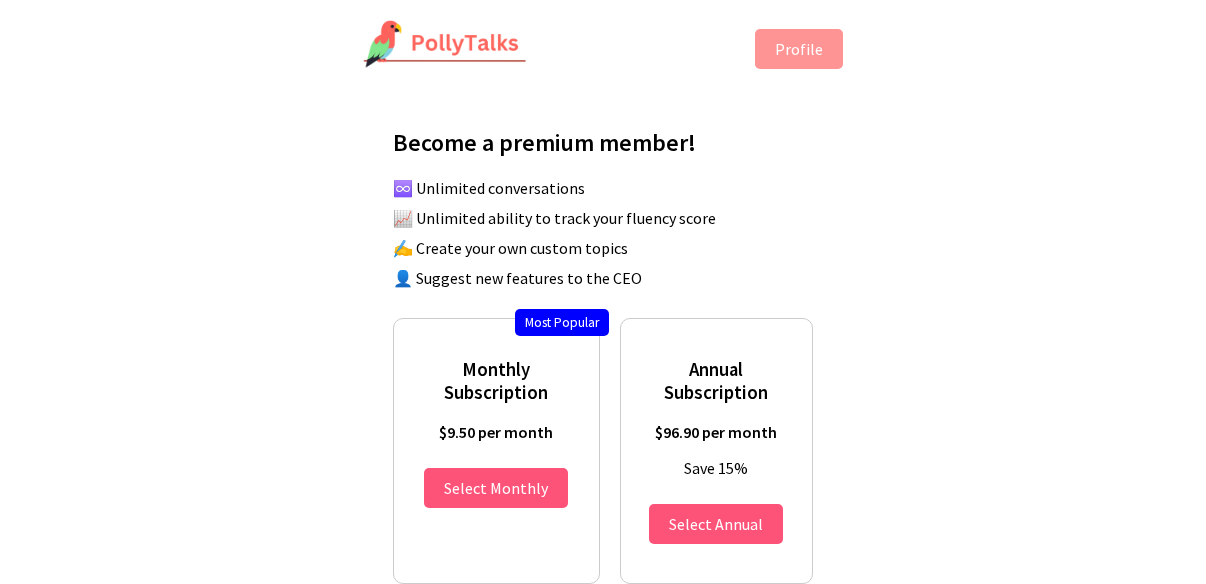 scroll, scrollTop: 0, scrollLeft: 0, axis: both 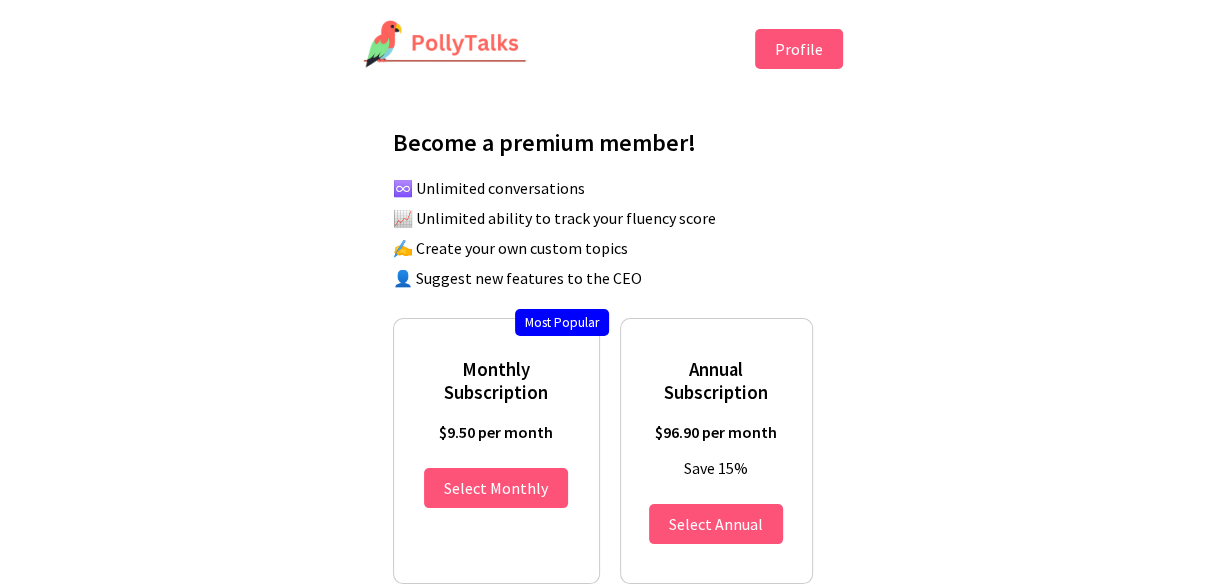 click on "Profile" at bounding box center [799, 49] 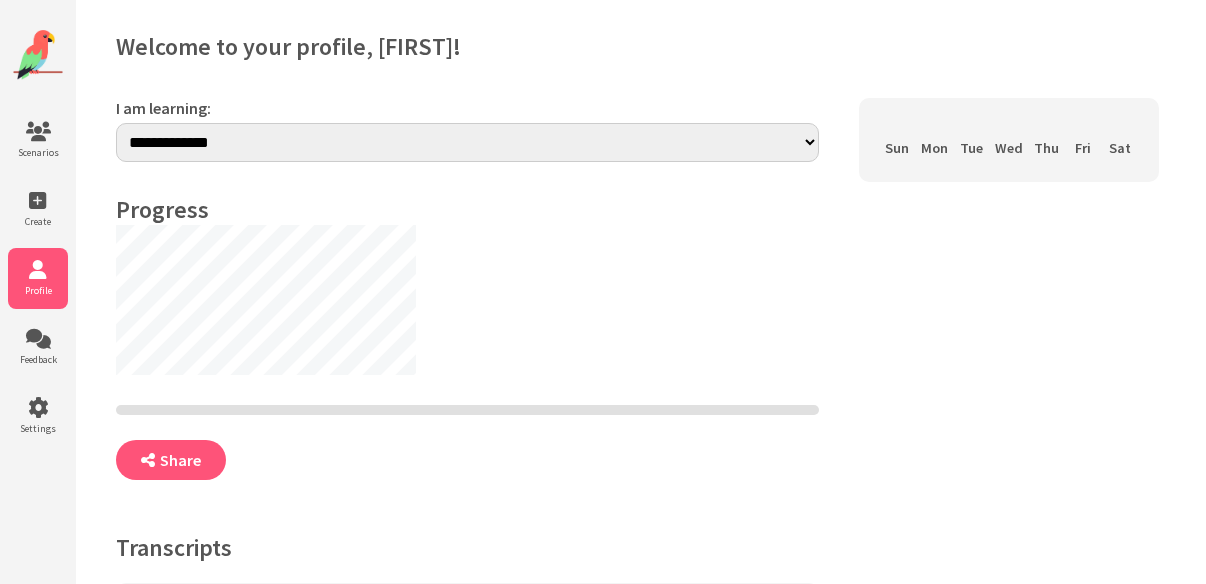 scroll, scrollTop: 0, scrollLeft: 0, axis: both 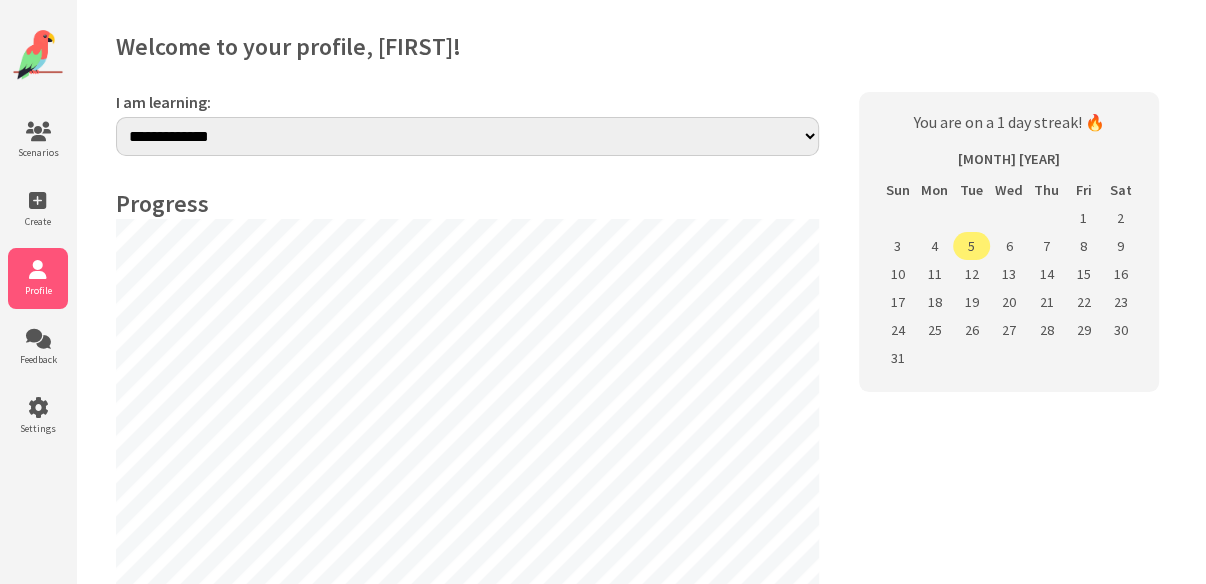 select on "**" 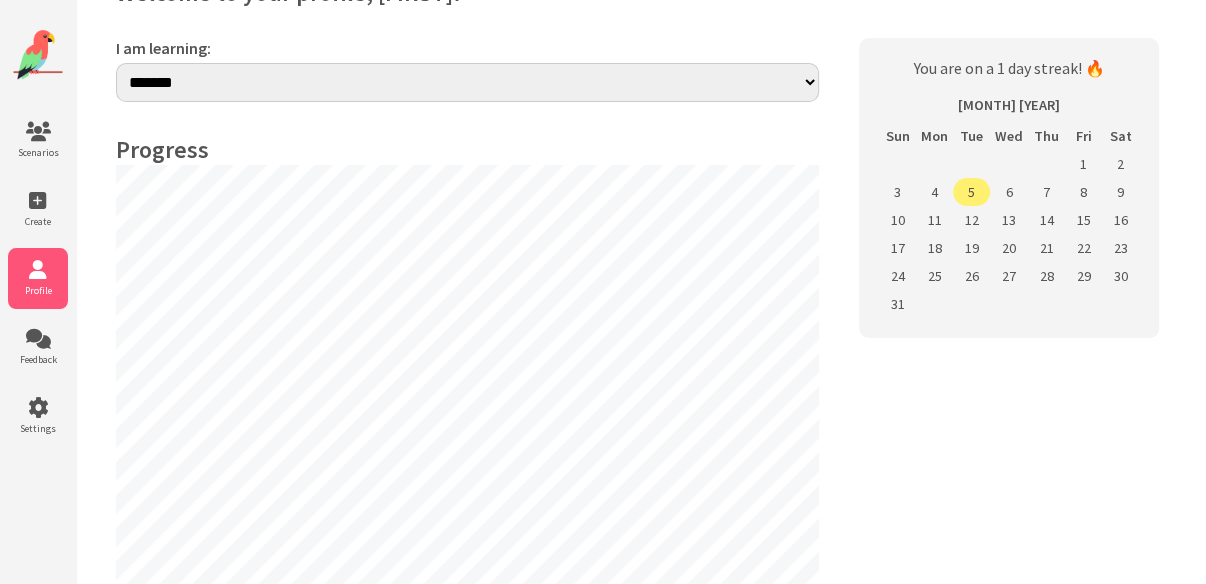 scroll, scrollTop: 0, scrollLeft: 0, axis: both 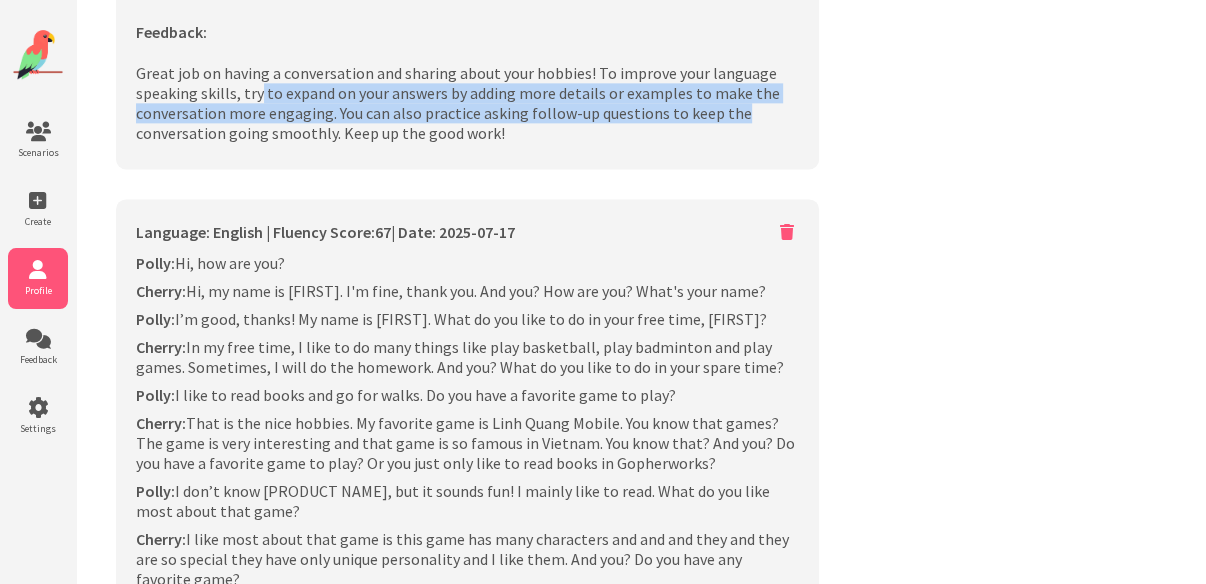 drag, startPoint x: 257, startPoint y: 114, endPoint x: 745, endPoint y: 121, distance: 488.0502 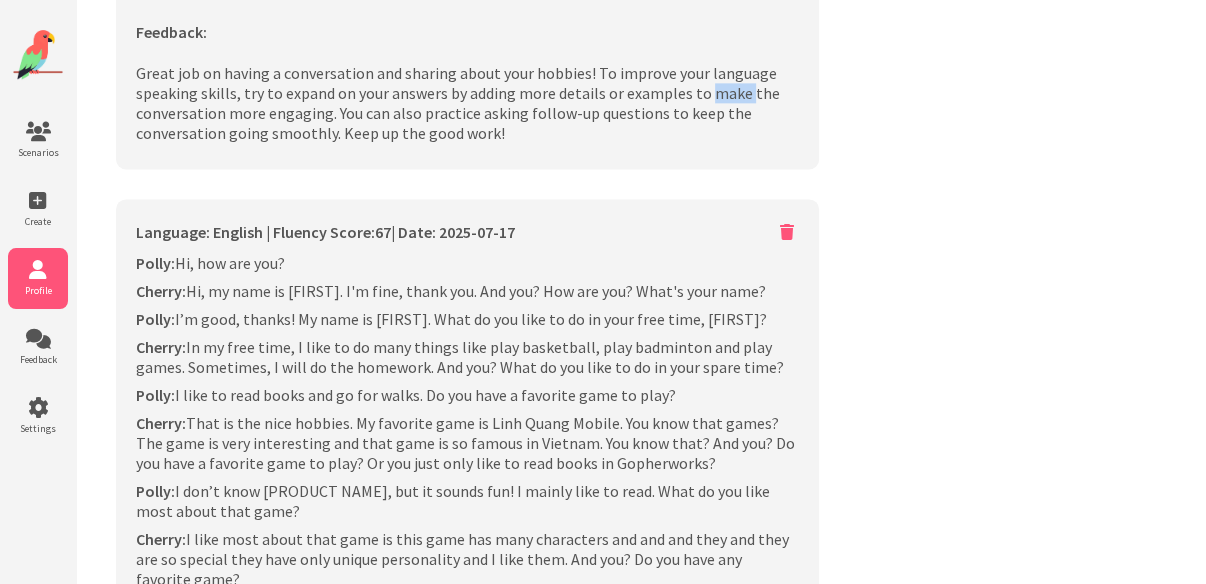 click on "Great job on having a conversation and sharing about your hobbies! To improve your language speaking skills, try to expand on your answers by adding more details or examples to make the conversation more engaging. You can also practice asking follow-up questions to keep the conversation going smoothly. Keep up the good work!" at bounding box center (467, 103) 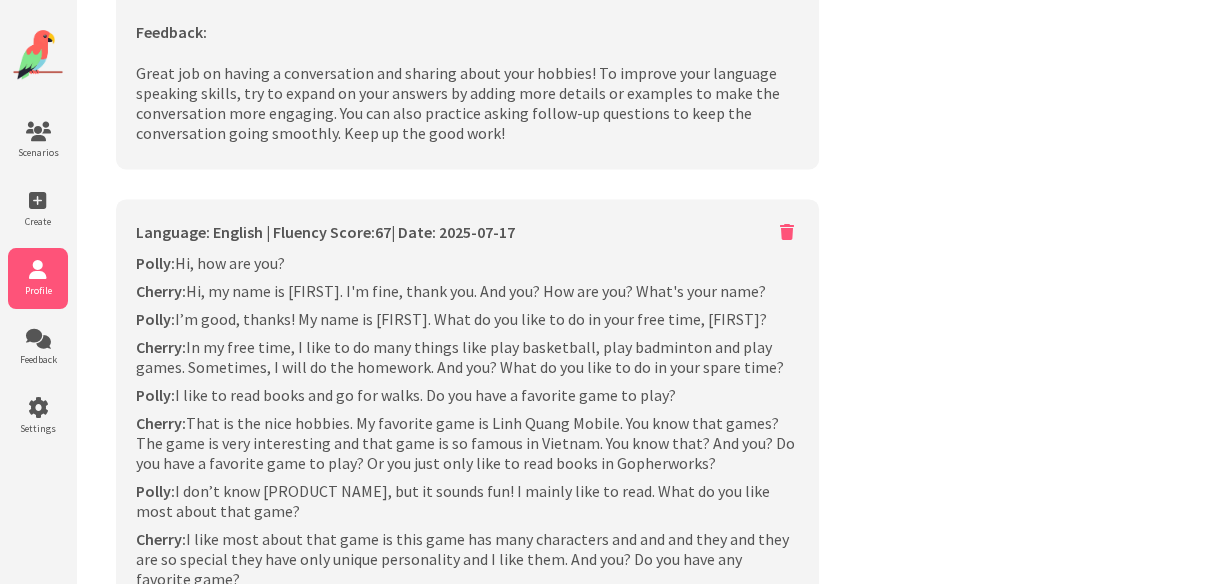 click on "Great job on having a conversation and sharing about your hobbies! To improve your language speaking skills, try to expand on your answers by adding more details or examples to make the conversation more engaging. You can also practice asking follow-up questions to keep the conversation going smoothly. Keep up the good work!" at bounding box center (467, 103) 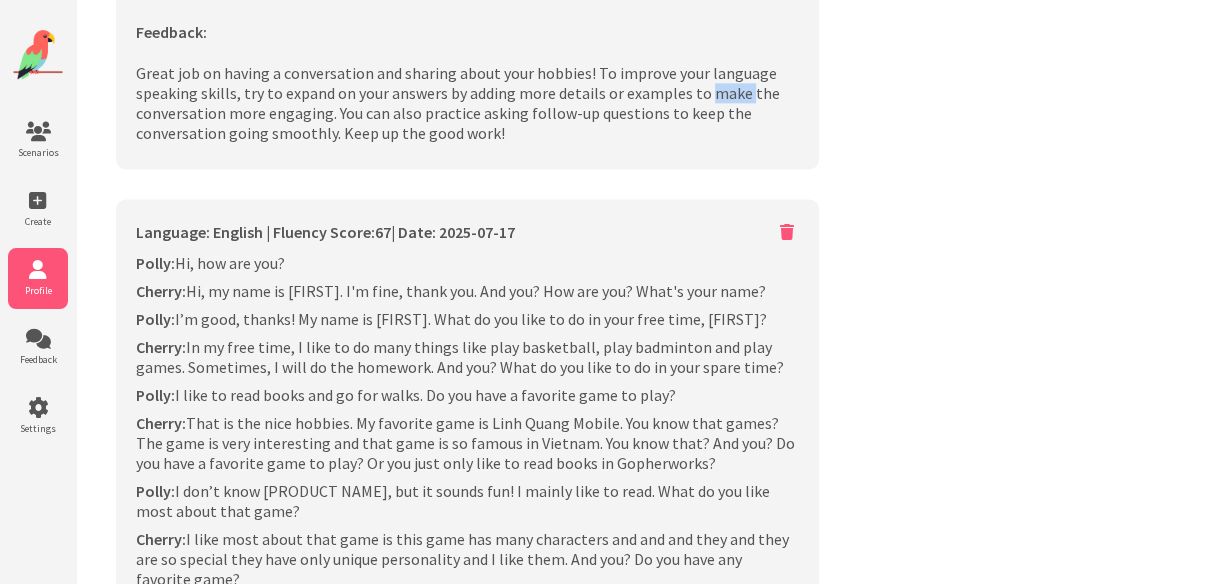 click on "Great job on having a conversation and sharing about your hobbies! To improve your language speaking skills, try to expand on your answers by adding more details or examples to make the conversation more engaging. You can also practice asking follow-up questions to keep the conversation going smoothly. Keep up the good work!" at bounding box center [467, 103] 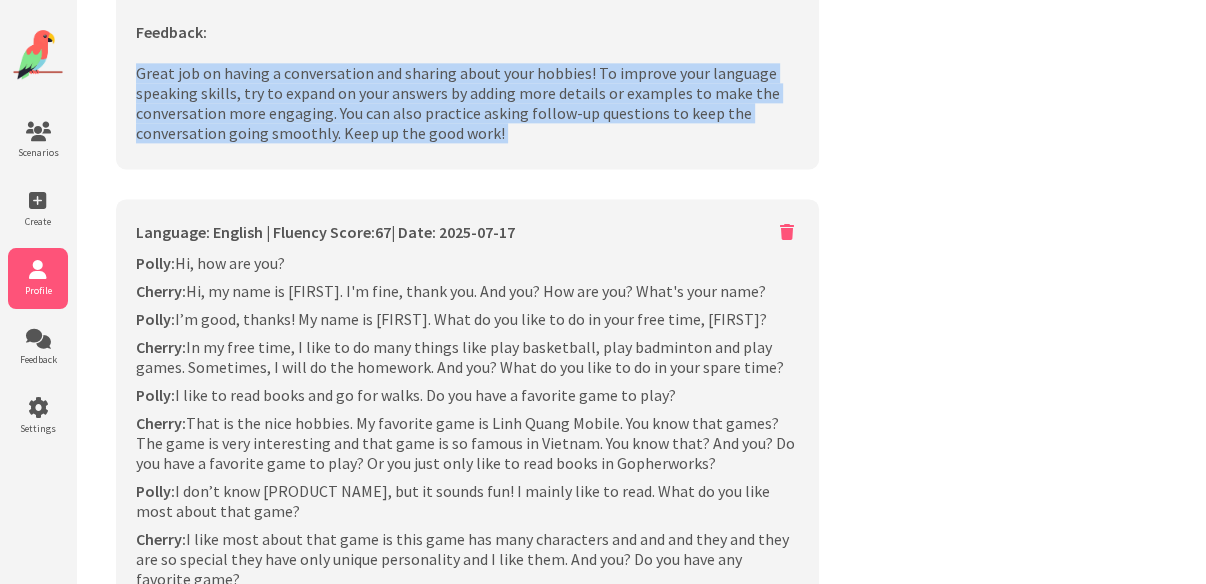 click on "Great job on having a conversation and sharing about your hobbies! To improve your language speaking skills, try to expand on your answers by adding more details or examples to make the conversation more engaging. You can also practice asking follow-up questions to keep the conversation going smoothly. Keep up the good work!" at bounding box center [467, 103] 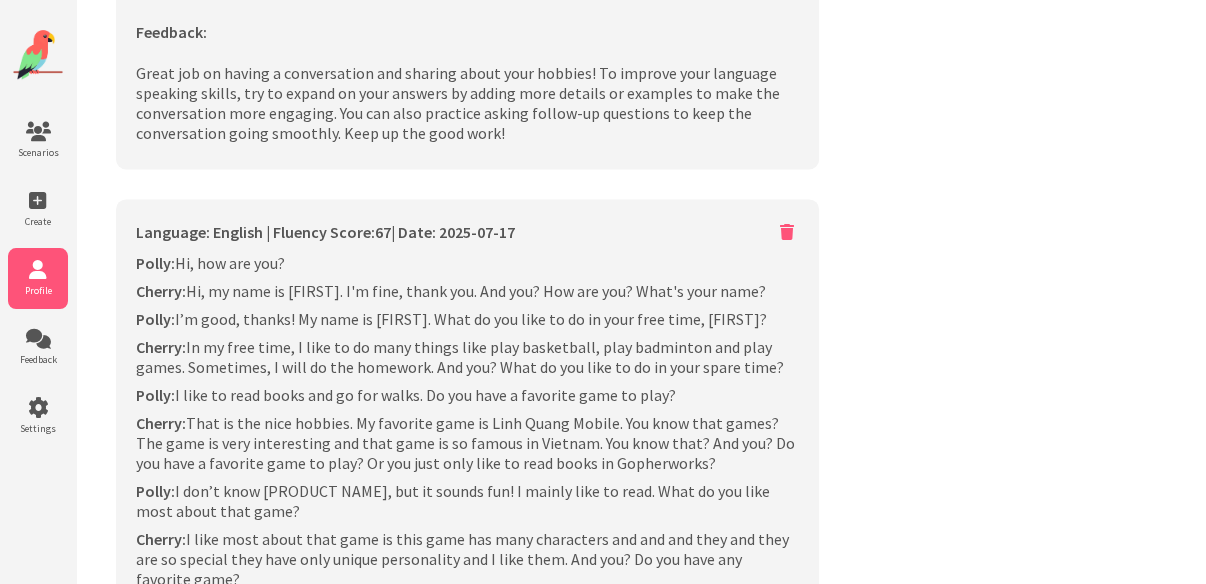 click on "Great job on having a conversation and sharing about your hobbies! To improve your language speaking skills, try to expand on your answers by adding more details or examples to make the conversation more engaging. You can also practice asking follow-up questions to keep the conversation going smoothly. Keep up the good work!" at bounding box center [467, 103] 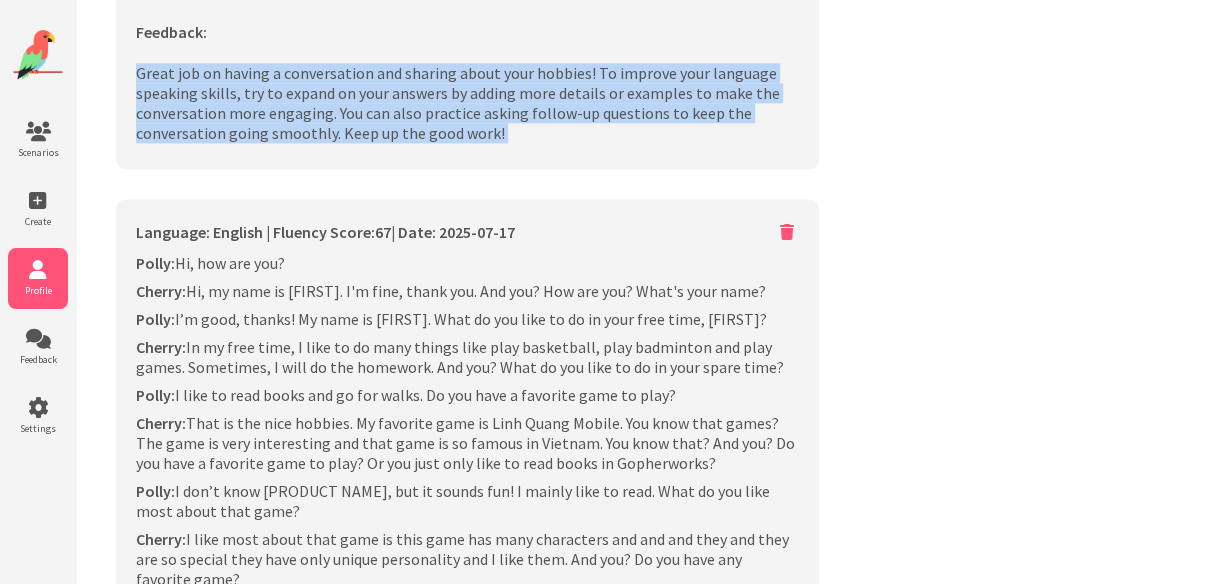 click on "Great job on having a conversation and sharing about your hobbies! To improve your language speaking skills, try to expand on your answers by adding more details or examples to make the conversation more engaging. You can also practice asking follow-up questions to keep the conversation going smoothly. Keep up the good work!" at bounding box center (467, 103) 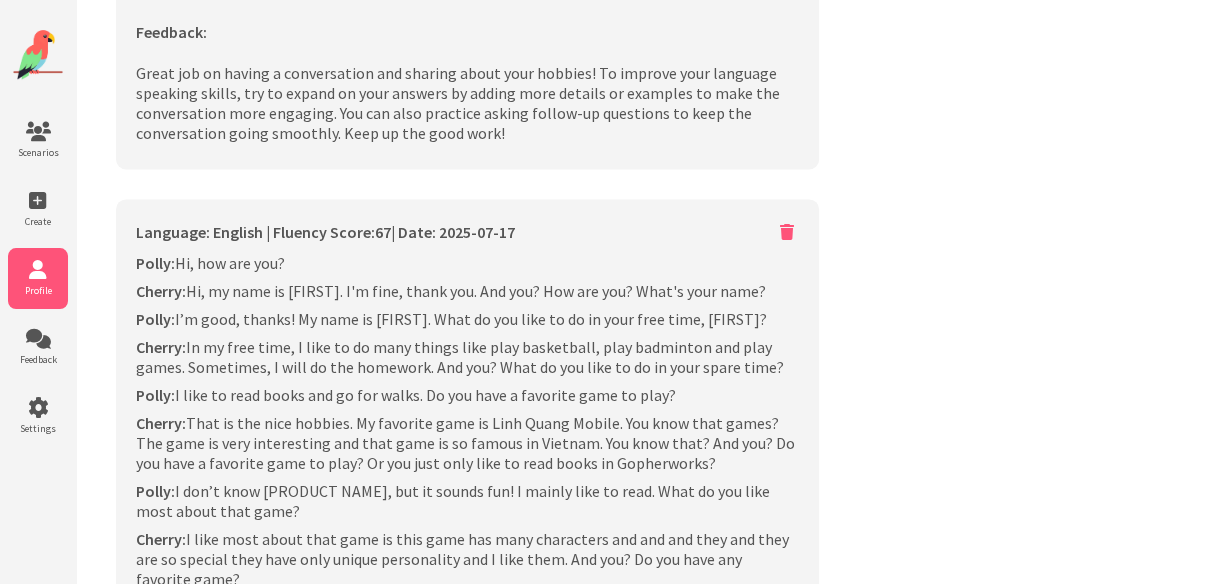 click on "Language: English |
Fluency Score:  67  |
Date: 2025-07-17
Loading...
Polly:   Hi, how are you?
Cherry:   Hi, my name is Cherry. I'm fine, thank you. And you? How are you? What's your name?
Polly:   I’m good, thanks! My name is Polly. What do you like to do in your free time, Cherry?
Cherry:
Polly:   I like to read books and go for walks. Do you have a favorite game to play? Cherry:" at bounding box center [467, 1166] 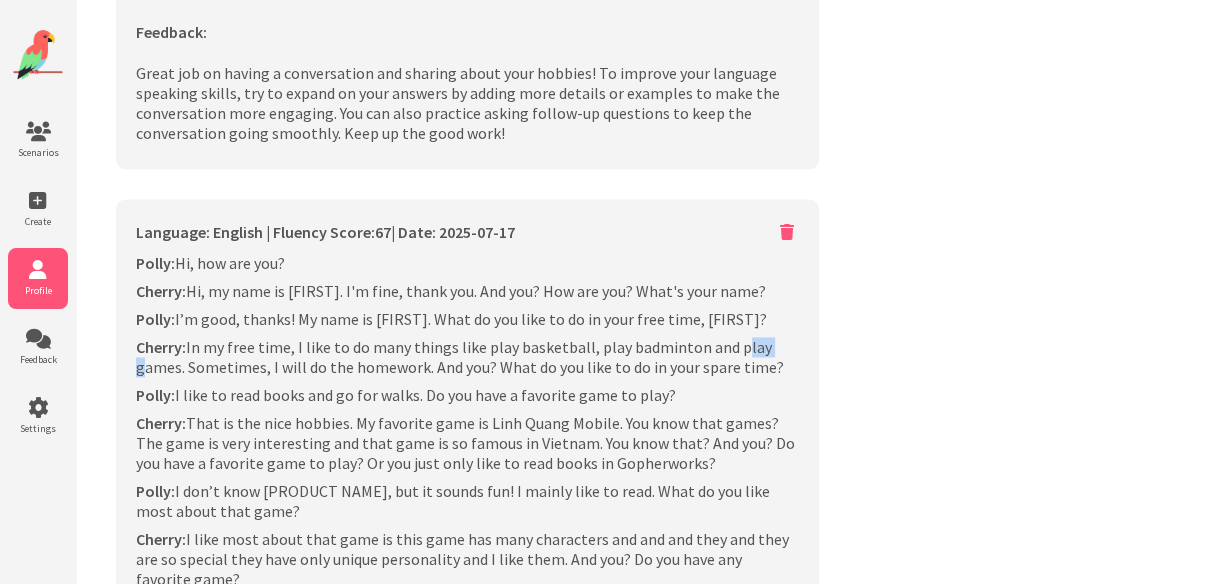 click on "Language: English |
Fluency Score:  67  |
Date: 2025-07-17
Loading...
Polly:   Hi, how are you?
Cherry:   Hi, my name is Cherry. I'm fine, thank you. And you? How are you? What's your name?
Polly:   I’m good, thanks! My name is Polly. What do you like to do in your free time, Cherry?
Cherry:
Polly:   I like to read books and go for walks. Do you have a favorite game to play? Cherry:" at bounding box center [467, 1166] 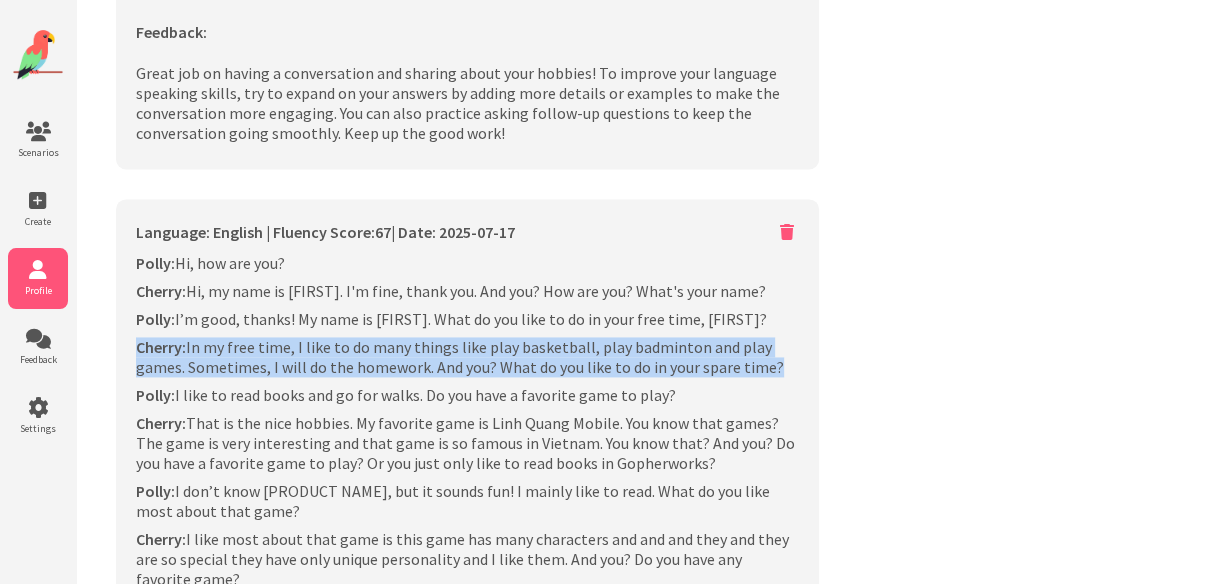 click on "Language: English |
Fluency Score:  67  |
Date: 2025-07-17
Loading...
Polly:   Hi, how are you?
Cherry:   Hi, my name is Cherry. I'm fine, thank you. And you? How are you? What's your name?
Polly:   I’m good, thanks! My name is Polly. What do you like to do in your free time, Cherry?
Cherry:
Polly:   I like to read books and go for walks. Do you have a favorite game to play? Cherry:" at bounding box center (467, 1166) 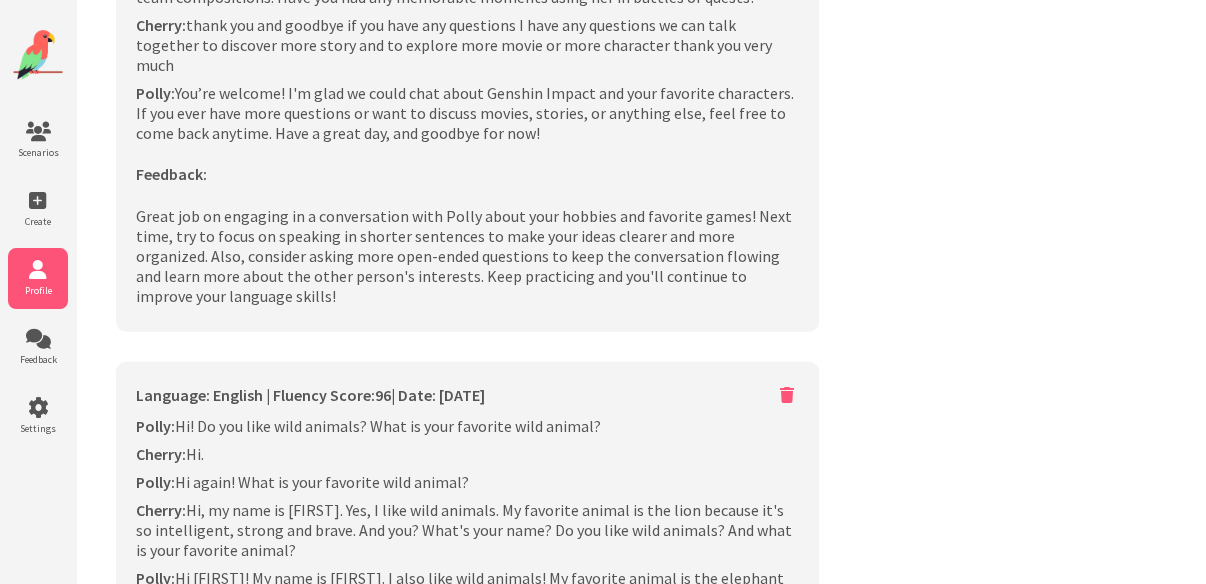 scroll, scrollTop: 3681, scrollLeft: 0, axis: vertical 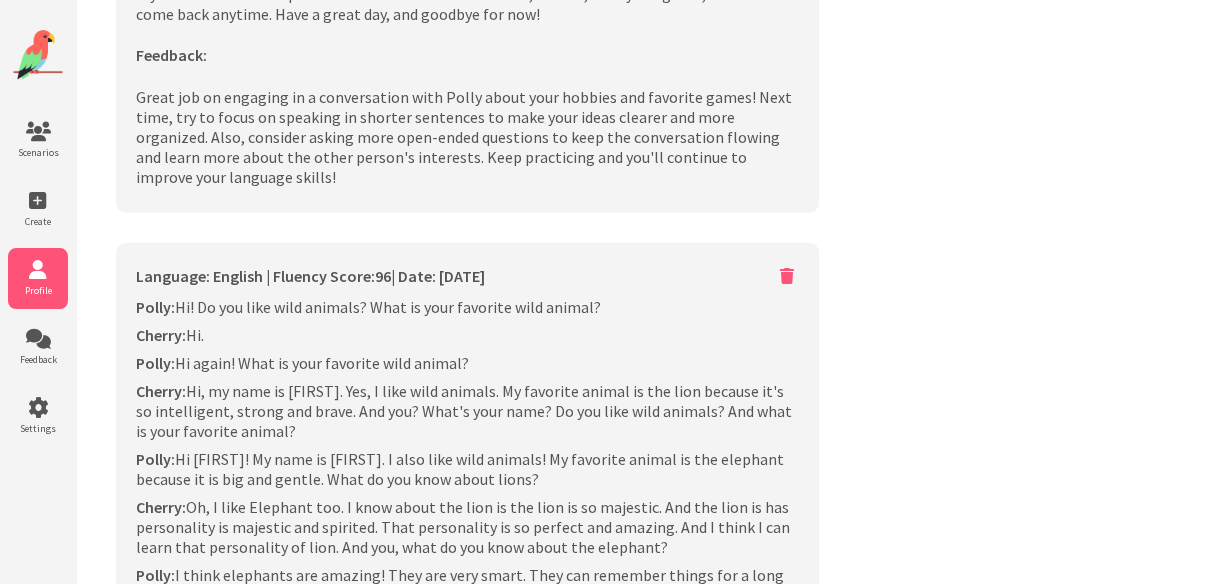 click on "Language: English |
Fluency Score:  67  |
Date: 2025-07-17
Loading...
Polly:   Hi, how are you?
Cherry:   Hi, my name is Cherry. I'm fine, thank you. And you? How are you? What's your name?
Polly:   I’m good, thanks! My name is Polly. What do you like to do in your free time, Cherry?
Cherry:
Polly:   I like to read books and go for walks. Do you have a favorite game to play? Cherry:" at bounding box center (467, -755) 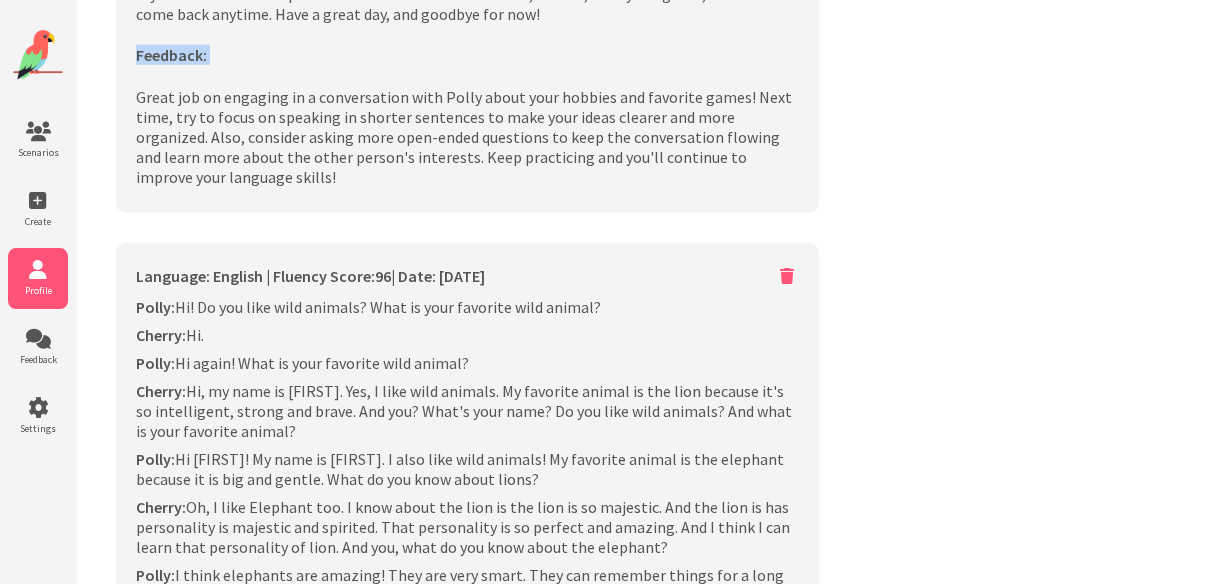 click on "Language: English |
Fluency Score:  67  |
Date: 2025-07-17
Loading...
Polly:   Hi, how are you?
Cherry:   Hi, my name is Cherry. I'm fine, thank you. And you? How are you? What's your name?
Polly:   I’m good, thanks! My name is Polly. What do you like to do in your free time, Cherry?
Cherry:
Polly:   I like to read books and go for walks. Do you have a favorite game to play? Cherry:" at bounding box center [467, -755] 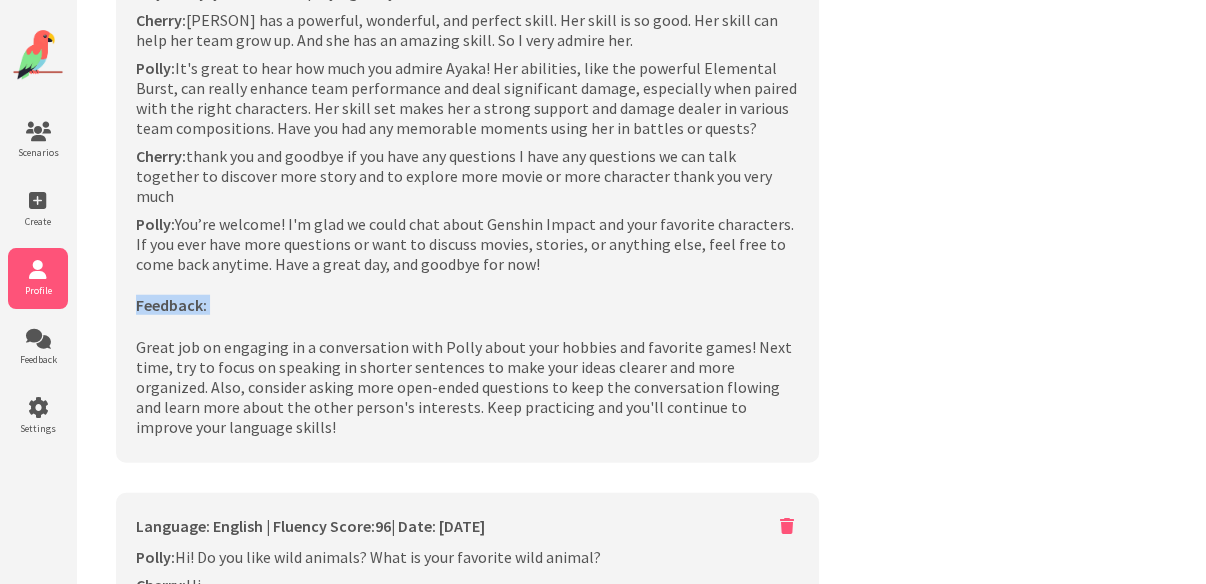 scroll, scrollTop: 3361, scrollLeft: 0, axis: vertical 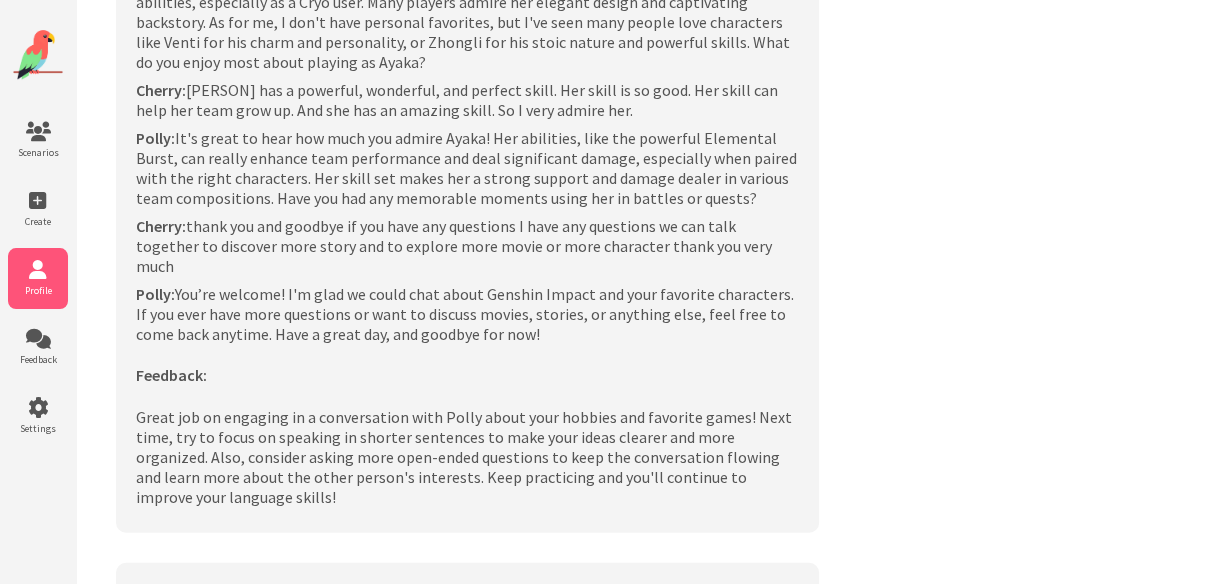 click on "[FIRST]:   It's great to hear how much you admire [PERSON]! Her abilities, like the powerful Elemental Burst, can really enhance team performance and deal significant damage, especially when paired with the right characters. Her skill set makes her a strong support and damage dealer in various team compositions. Have you had any memorable moments using her in battles or quests?" at bounding box center (467, 168) 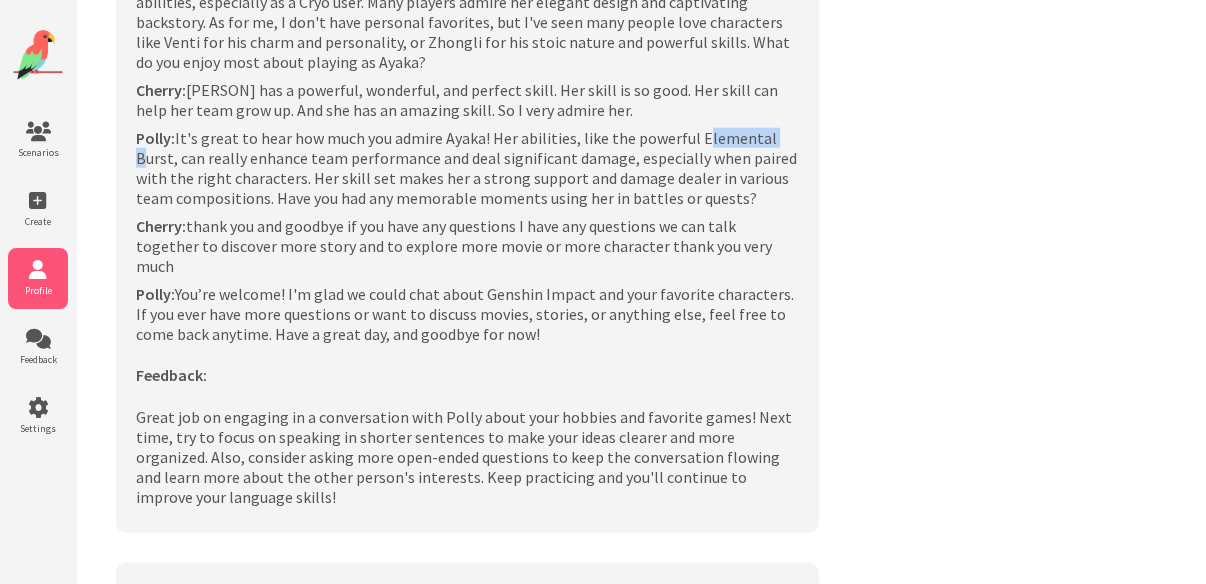 click on "[FIRST]:   It's great to hear how much you admire [PERSON]! Her abilities, like the powerful Elemental Burst, can really enhance team performance and deal significant damage, especially when paired with the right characters. Her skill set makes her a strong support and damage dealer in various team compositions. Have you had any memorable moments using her in battles or quests?" at bounding box center [467, 168] 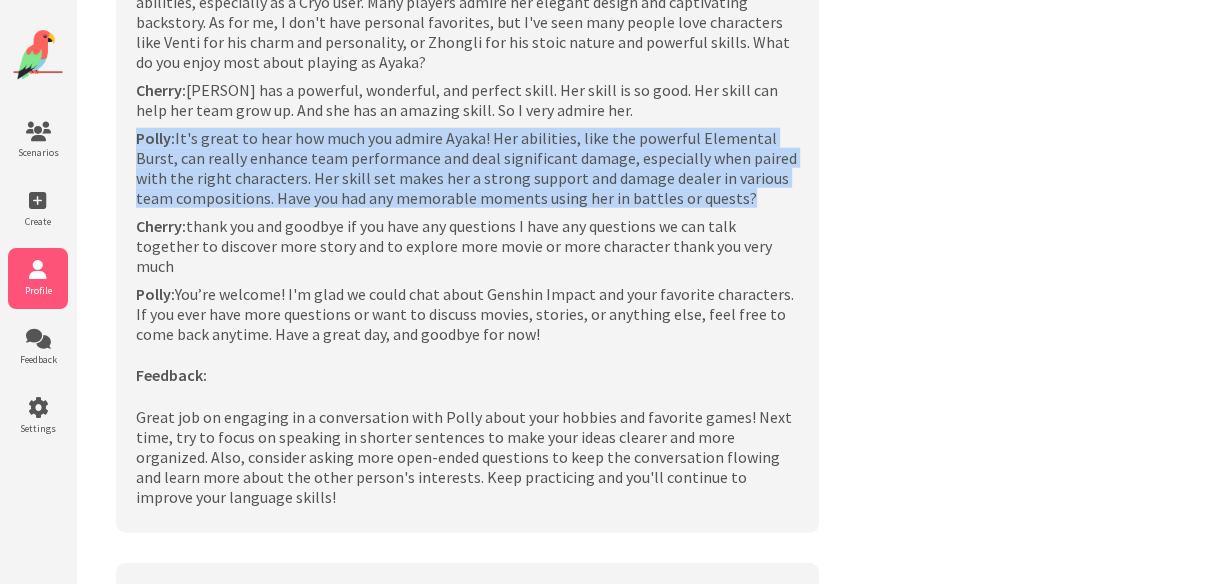 click on "[FIRST]:   It's great to hear how much you admire [PERSON]! Her abilities, like the powerful Elemental Burst, can really enhance team performance and deal significant damage, especially when paired with the right characters. Her skill set makes her a strong support and damage dealer in various team compositions. Have you had any memorable moments using her in battles or quests?" at bounding box center [467, 168] 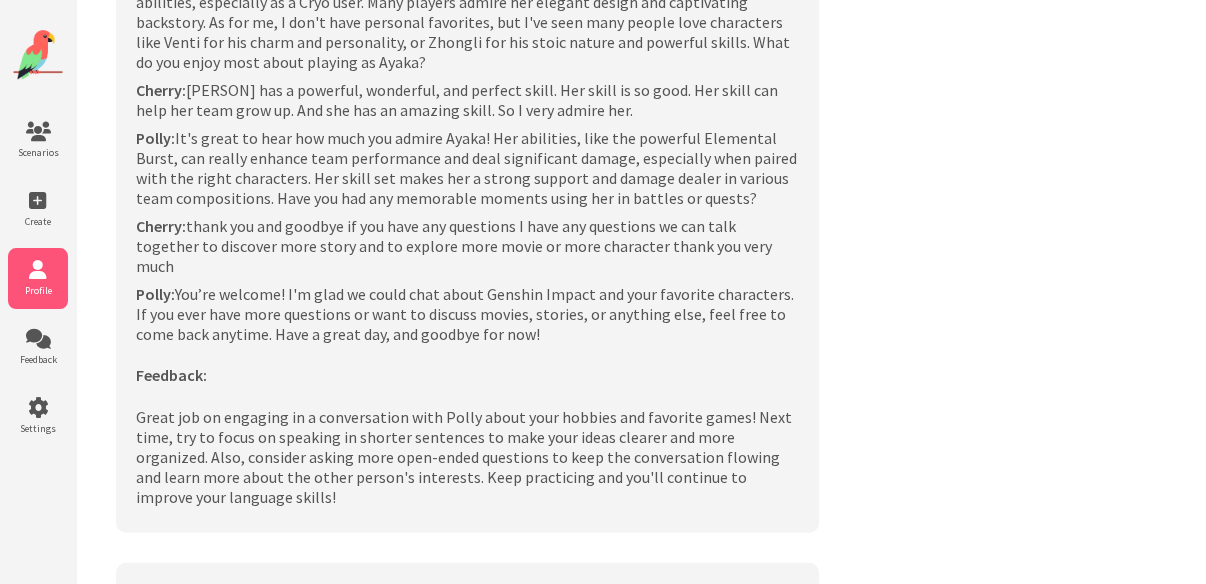 click on "**********" at bounding box center (640, 13826) 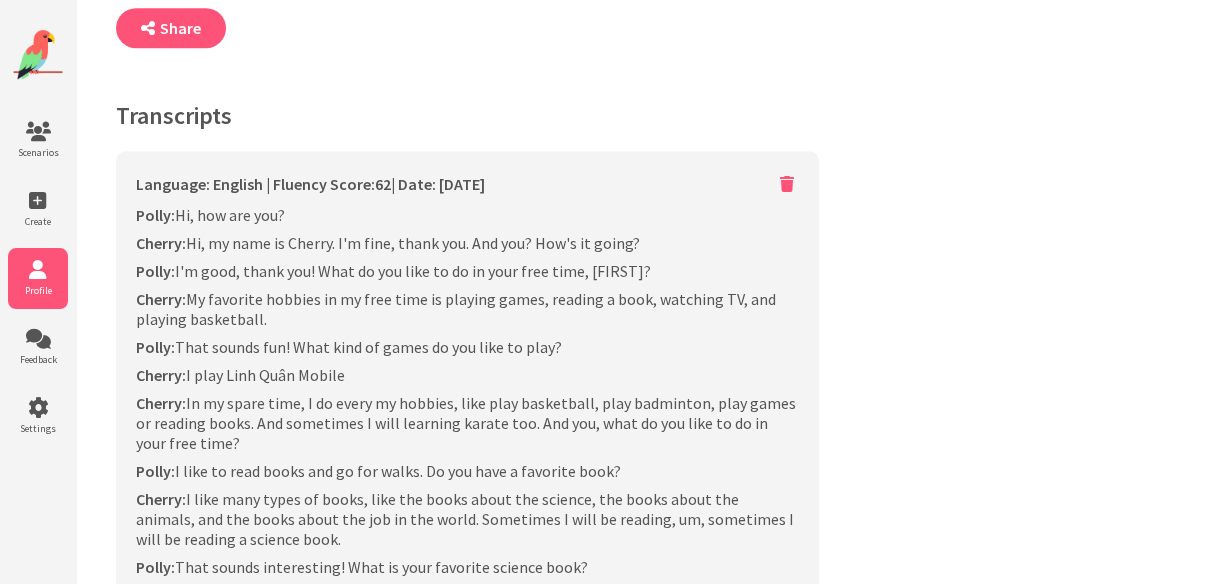 scroll, scrollTop: 480, scrollLeft: 0, axis: vertical 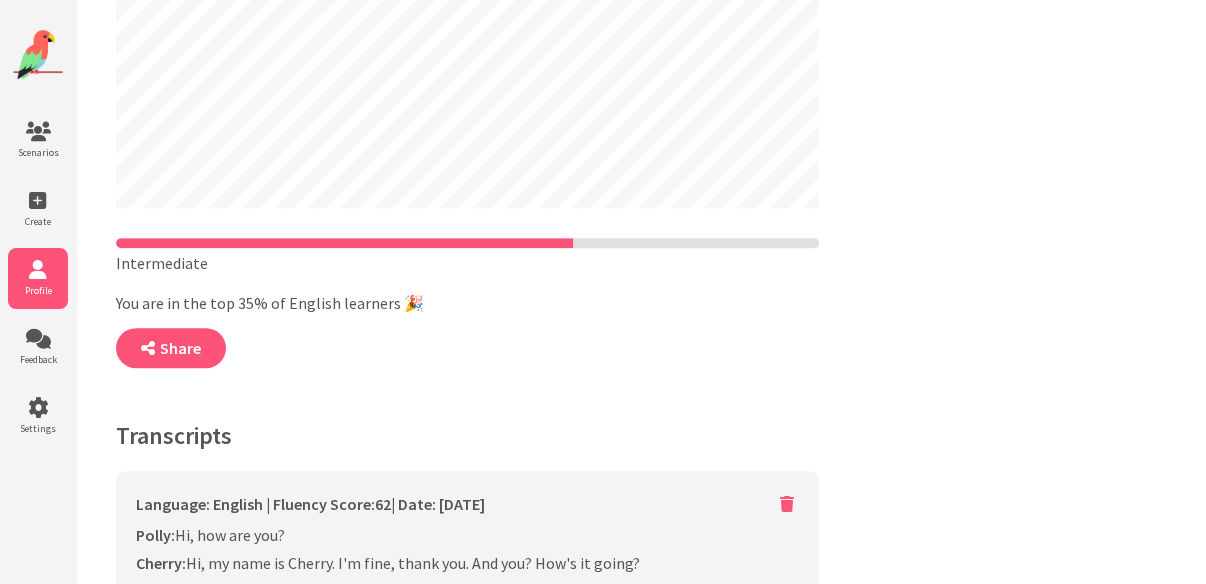 click on "**********" at bounding box center [467, 16707] 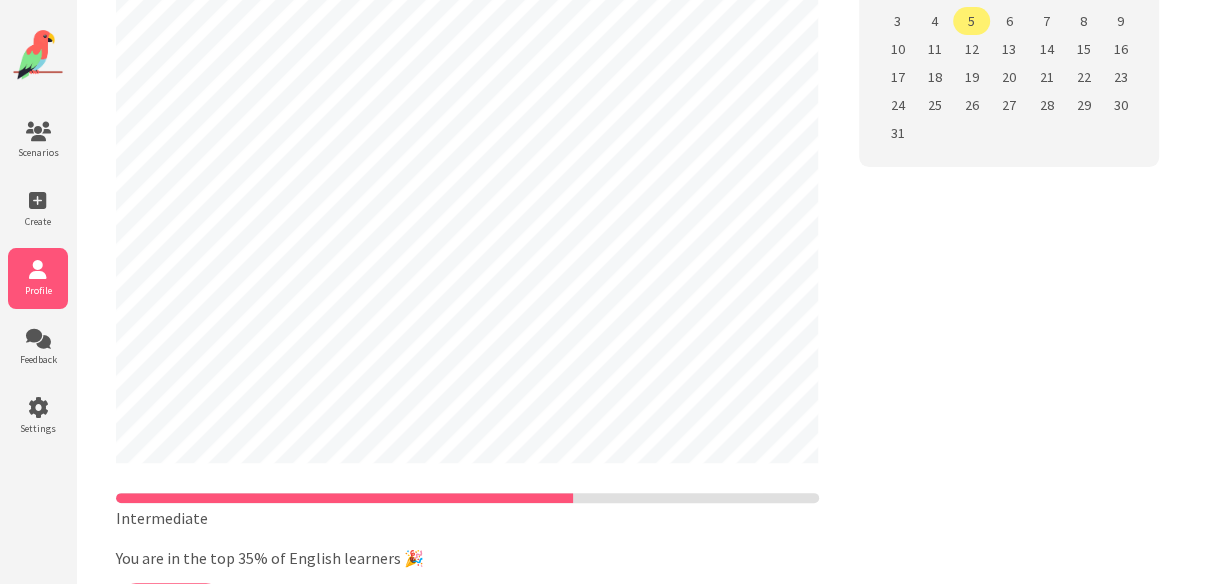 scroll, scrollTop: 0, scrollLeft: 0, axis: both 